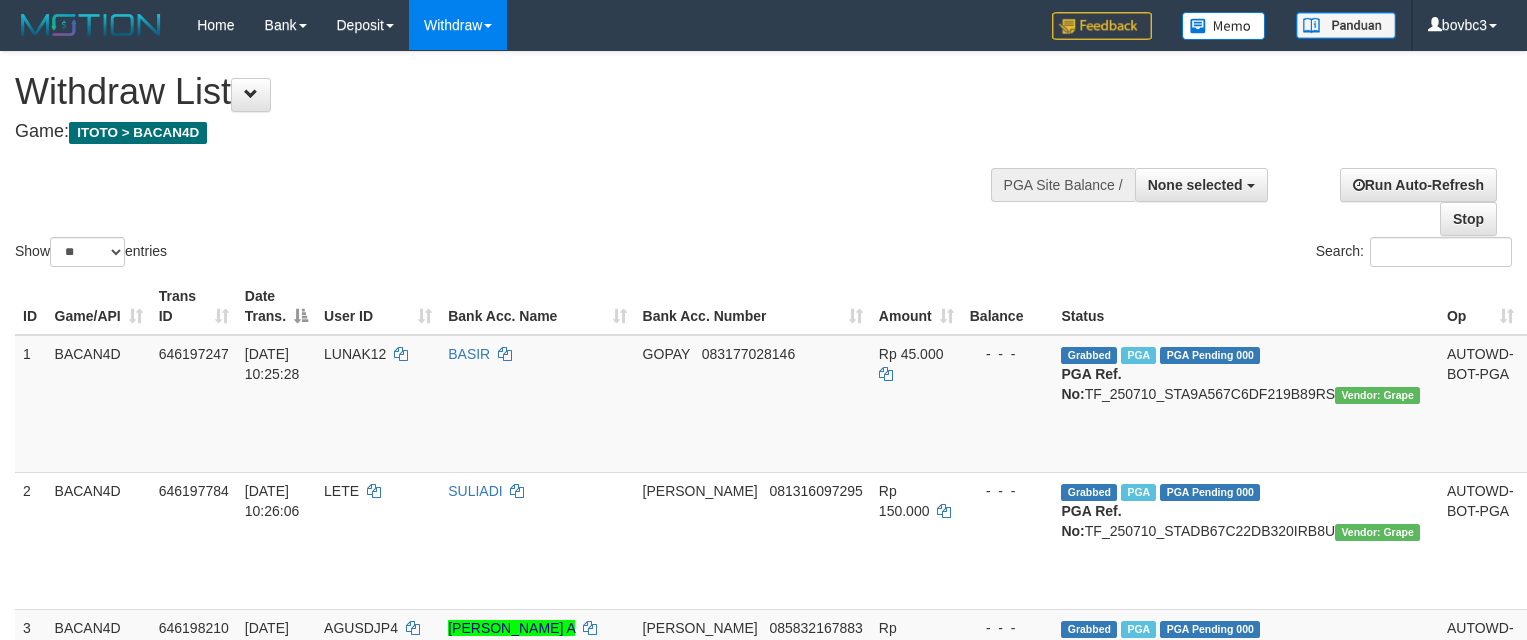 select 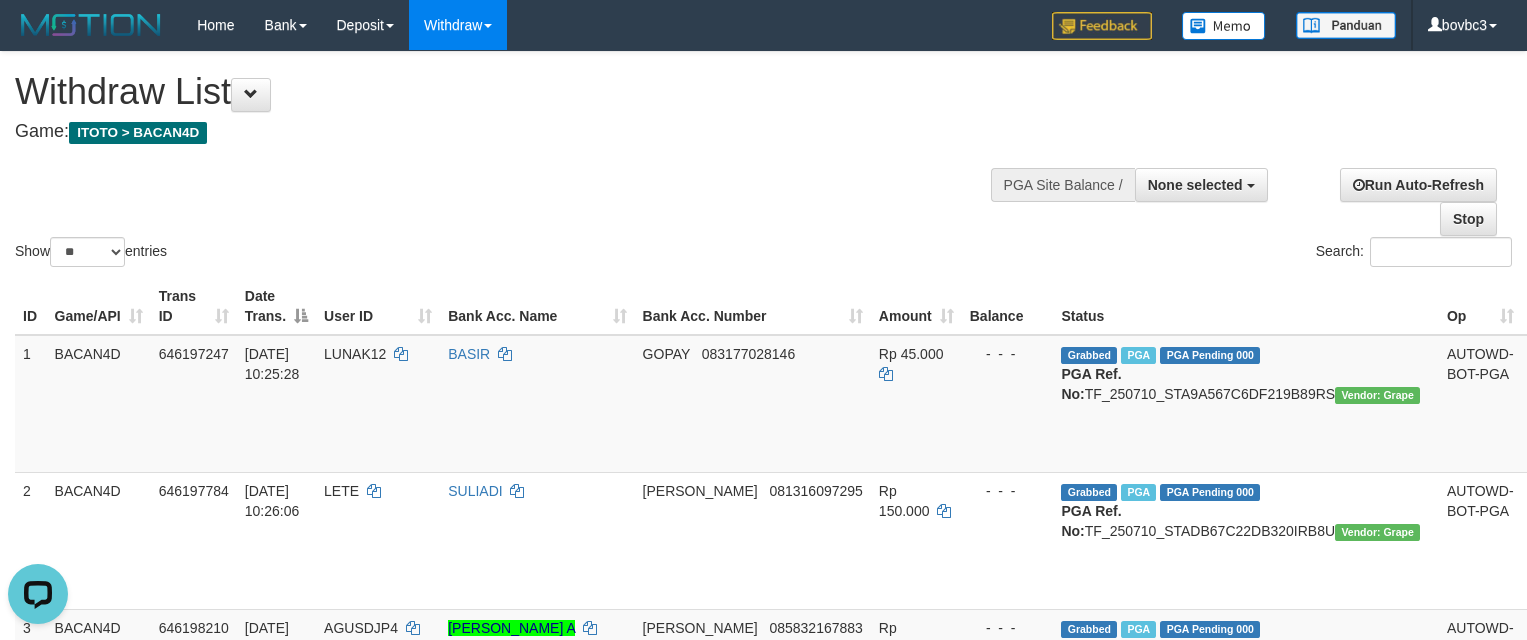 scroll, scrollTop: 0, scrollLeft: 0, axis: both 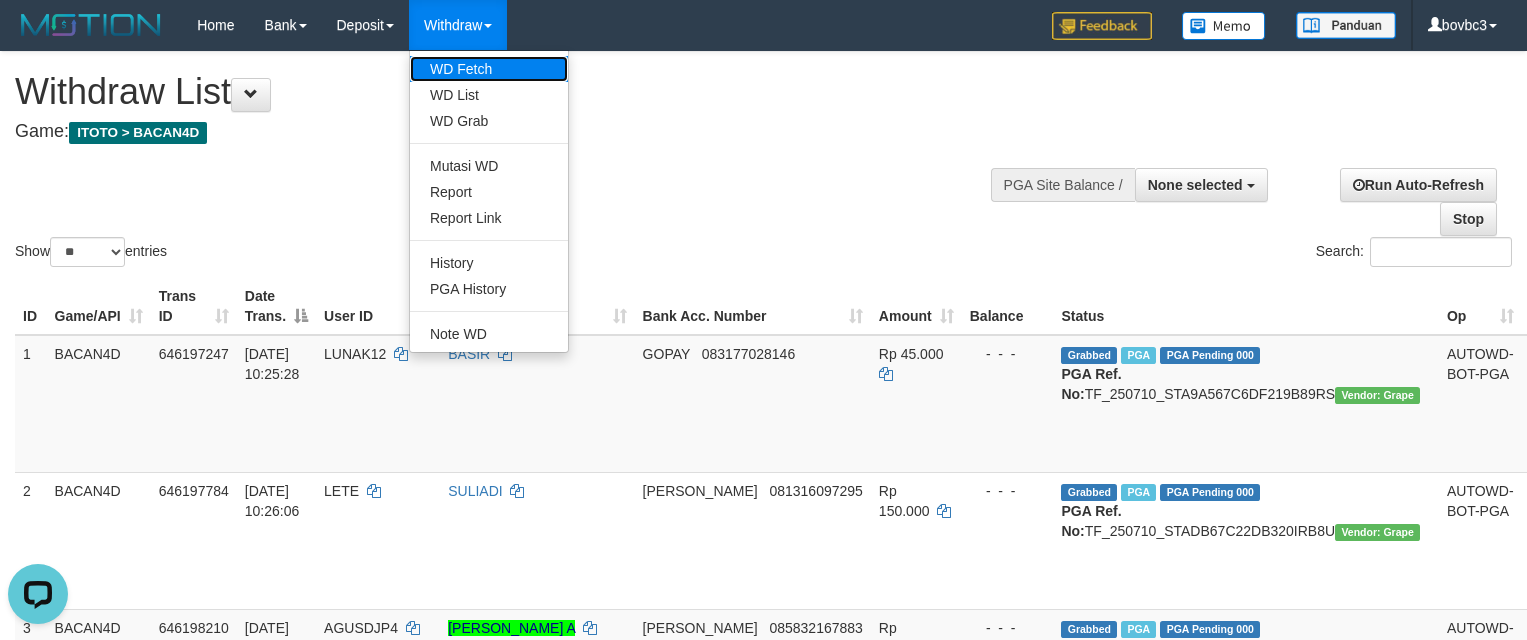 click on "WD Fetch" at bounding box center [489, 69] 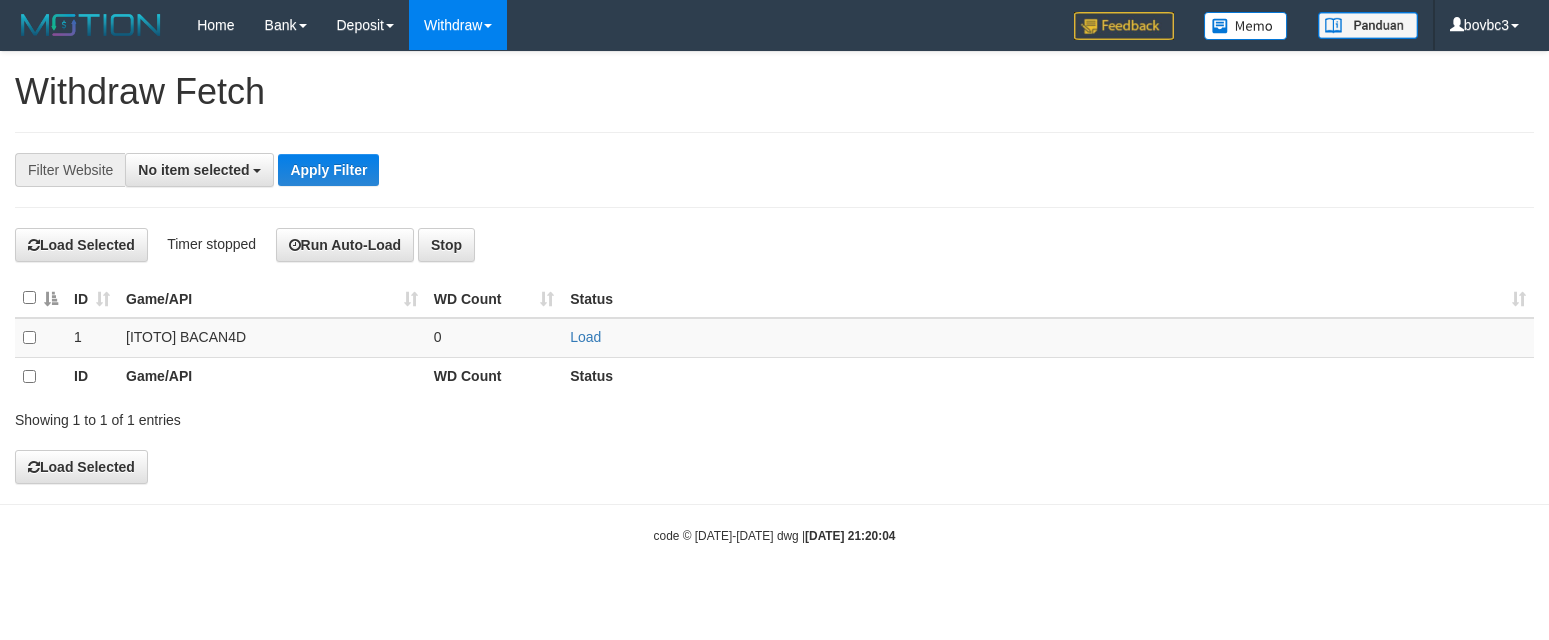 select 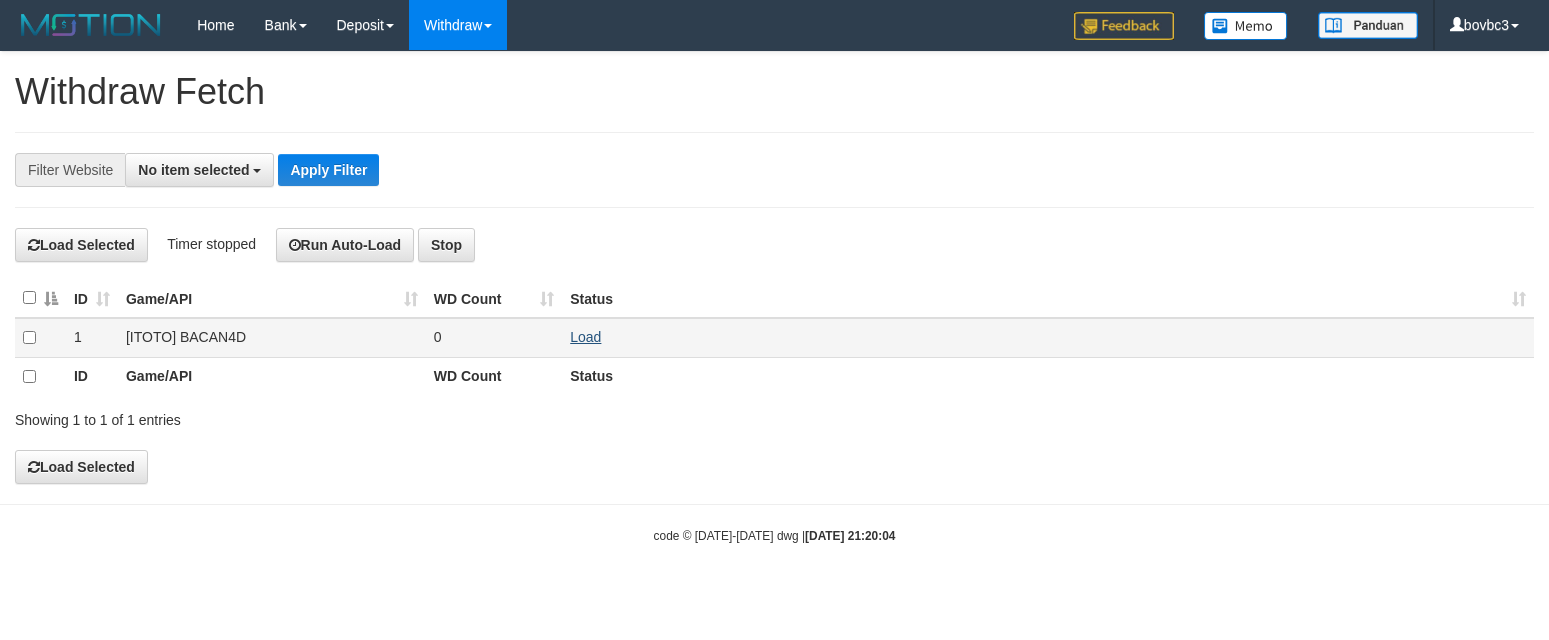 scroll, scrollTop: 0, scrollLeft: 0, axis: both 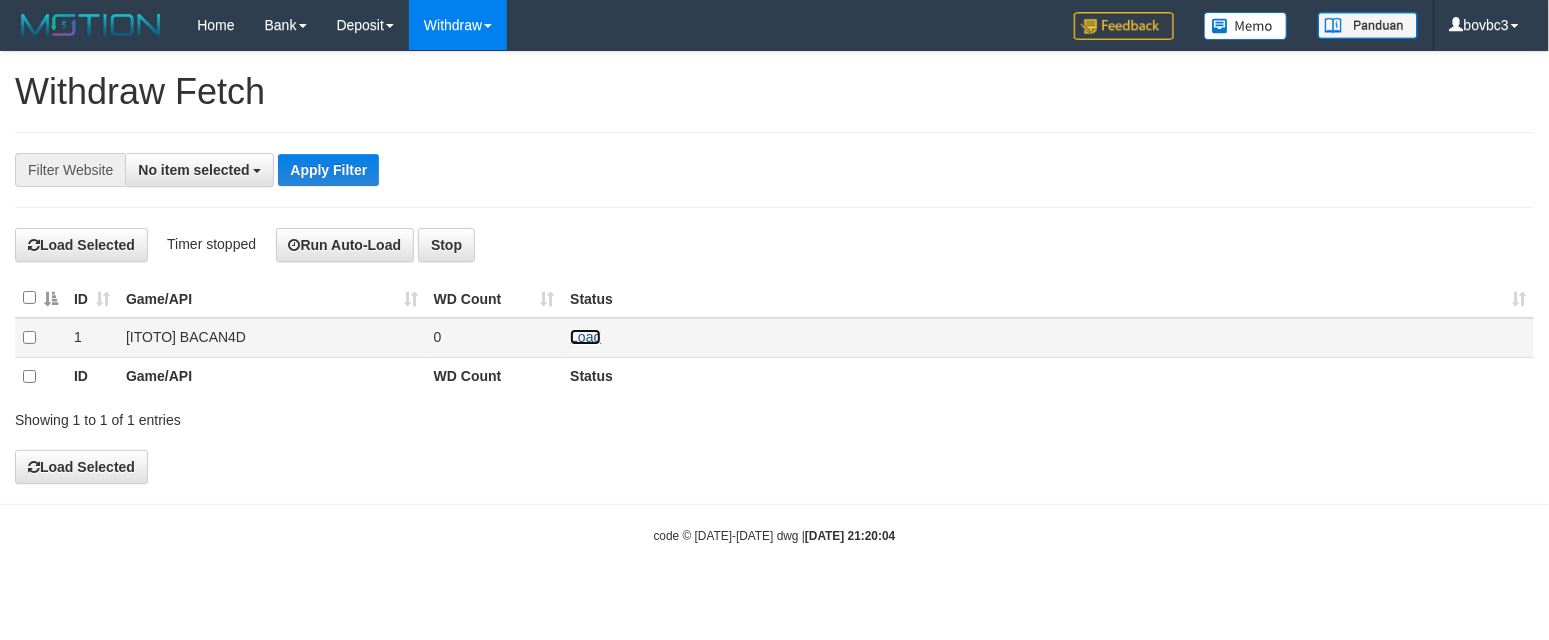 click on "Load" at bounding box center (585, 337) 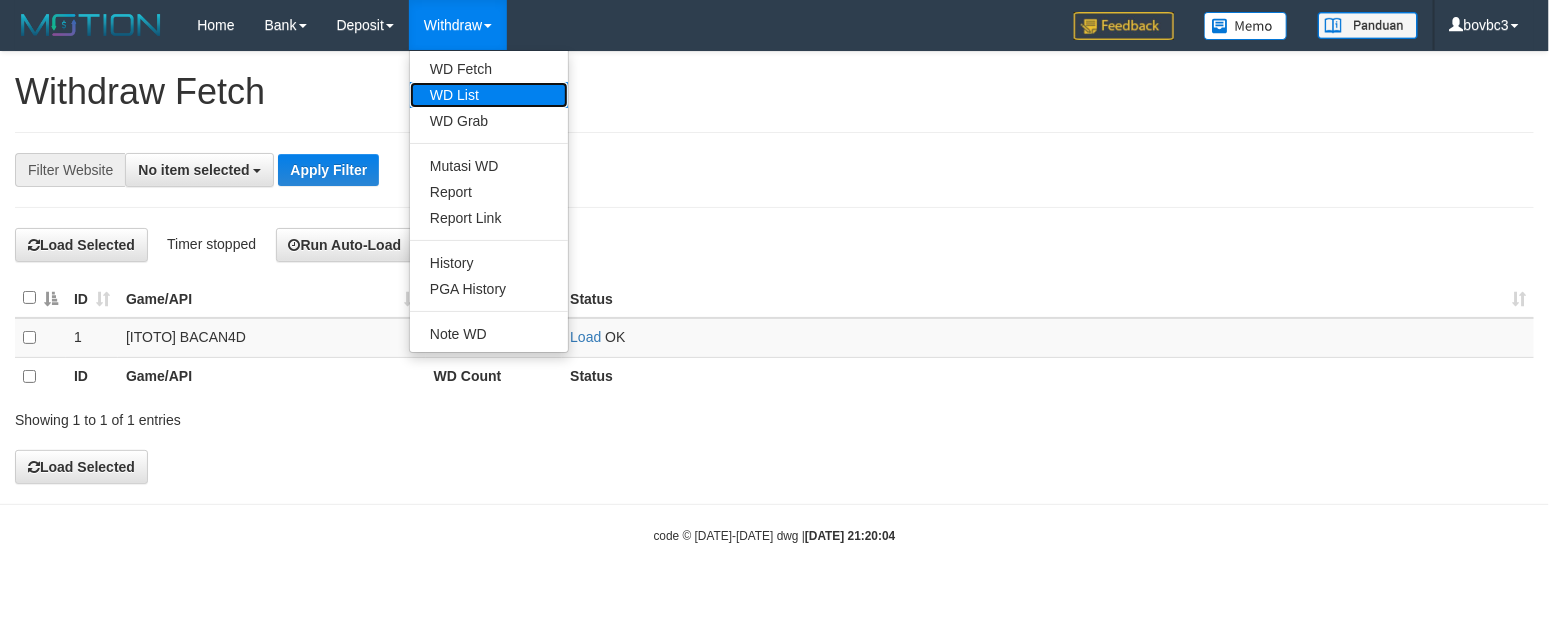 click on "WD List" at bounding box center (489, 95) 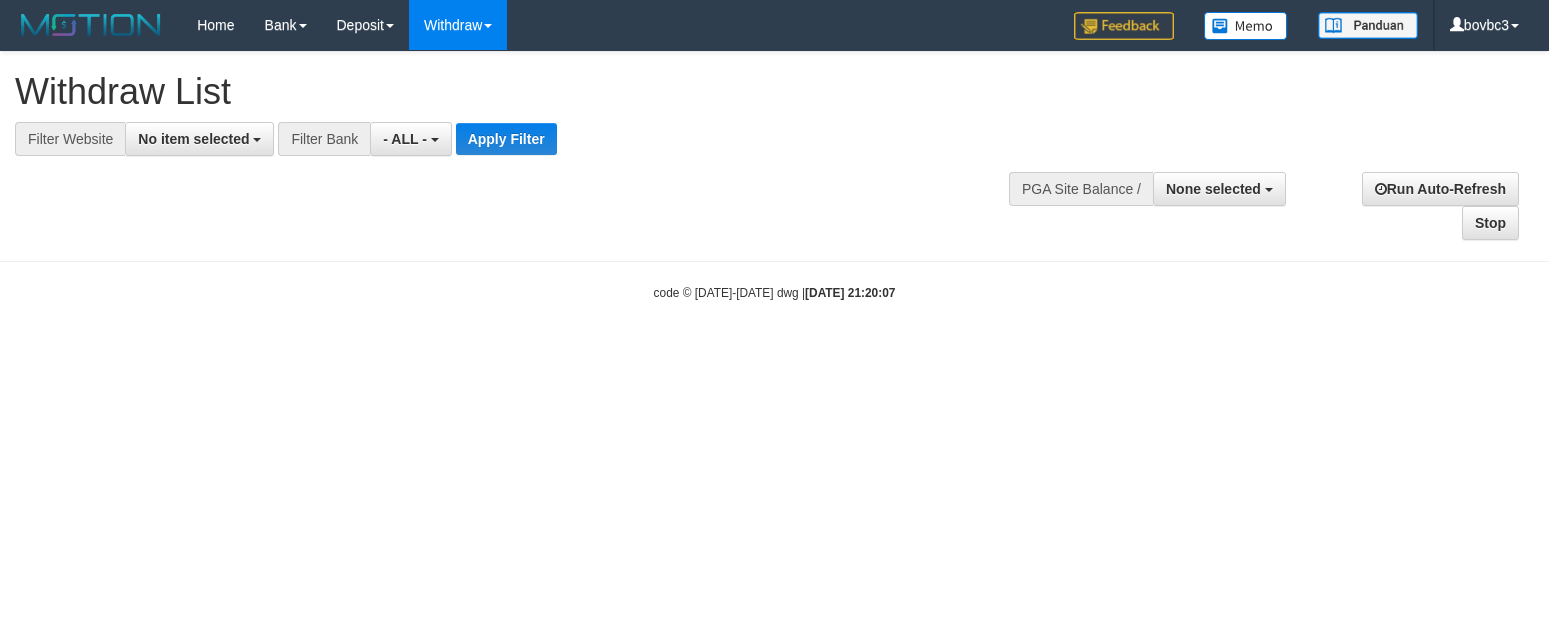 select 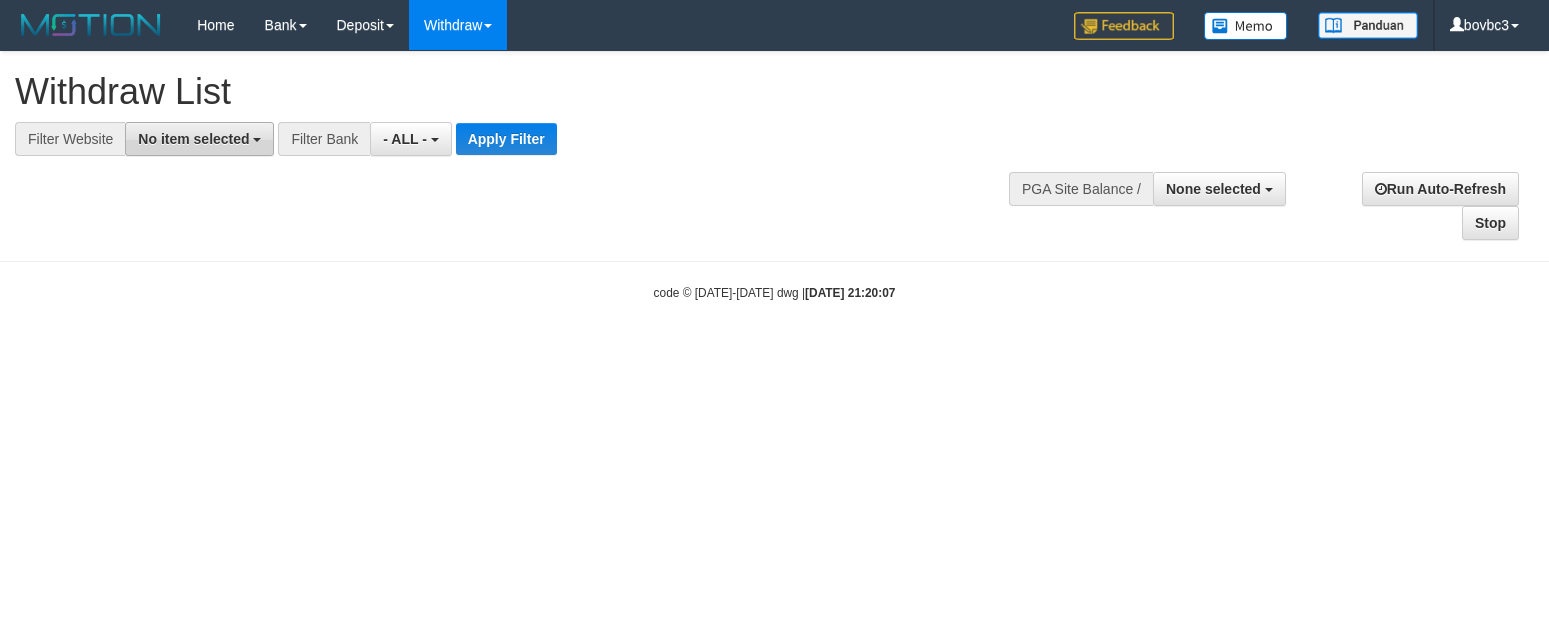 scroll, scrollTop: 0, scrollLeft: 0, axis: both 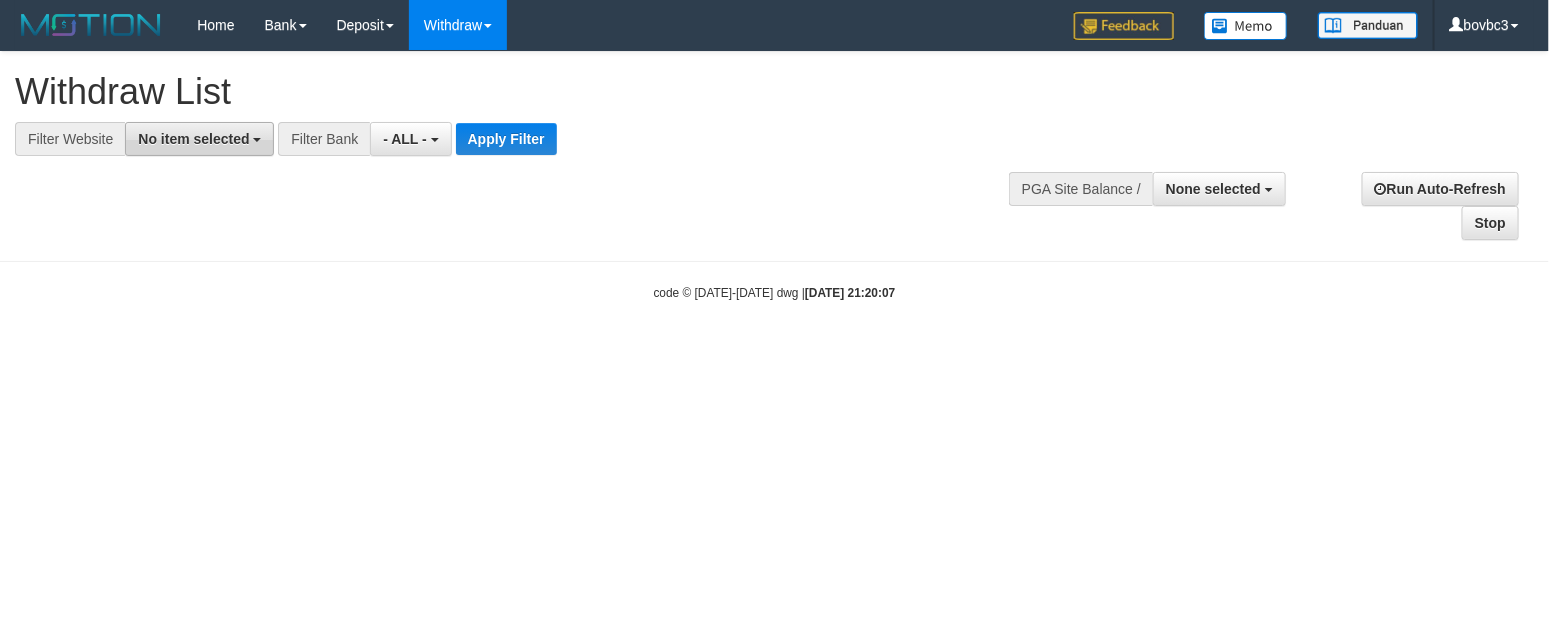 click on "No item selected" at bounding box center (193, 139) 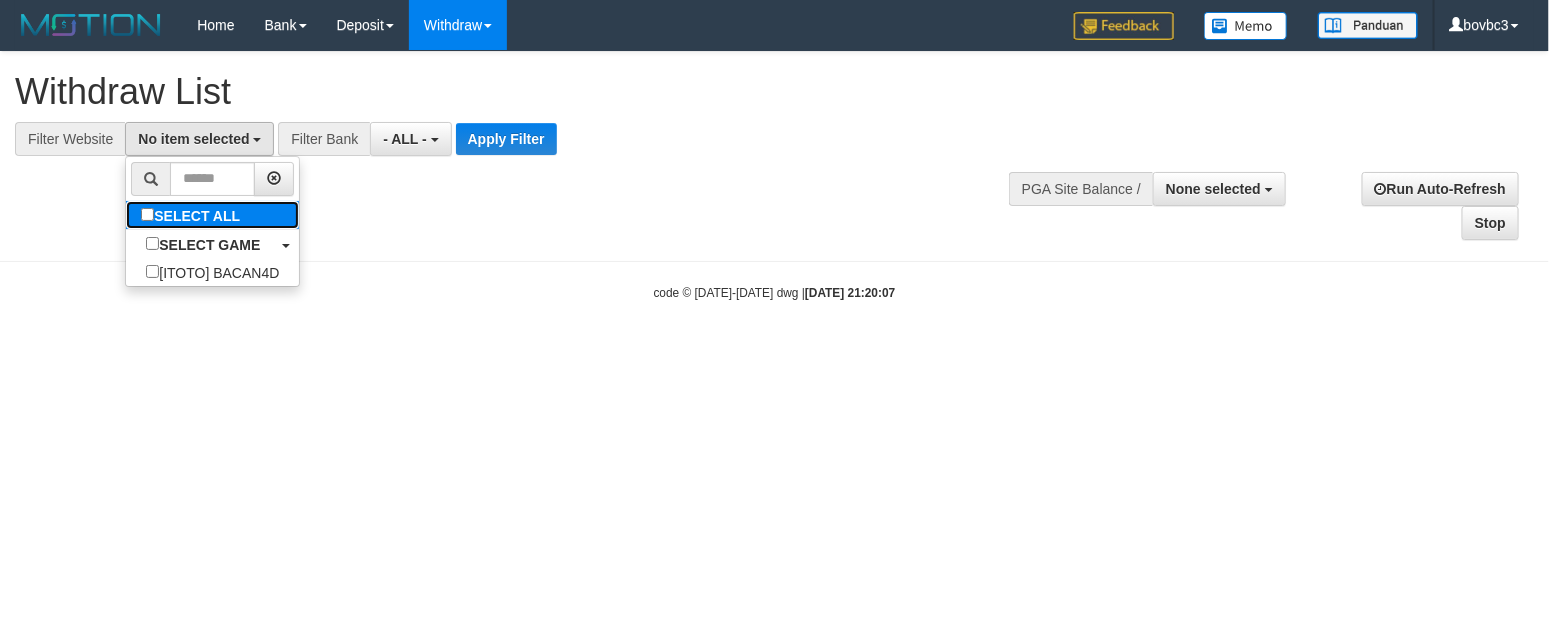 click on "SELECT ALL" at bounding box center [193, 215] 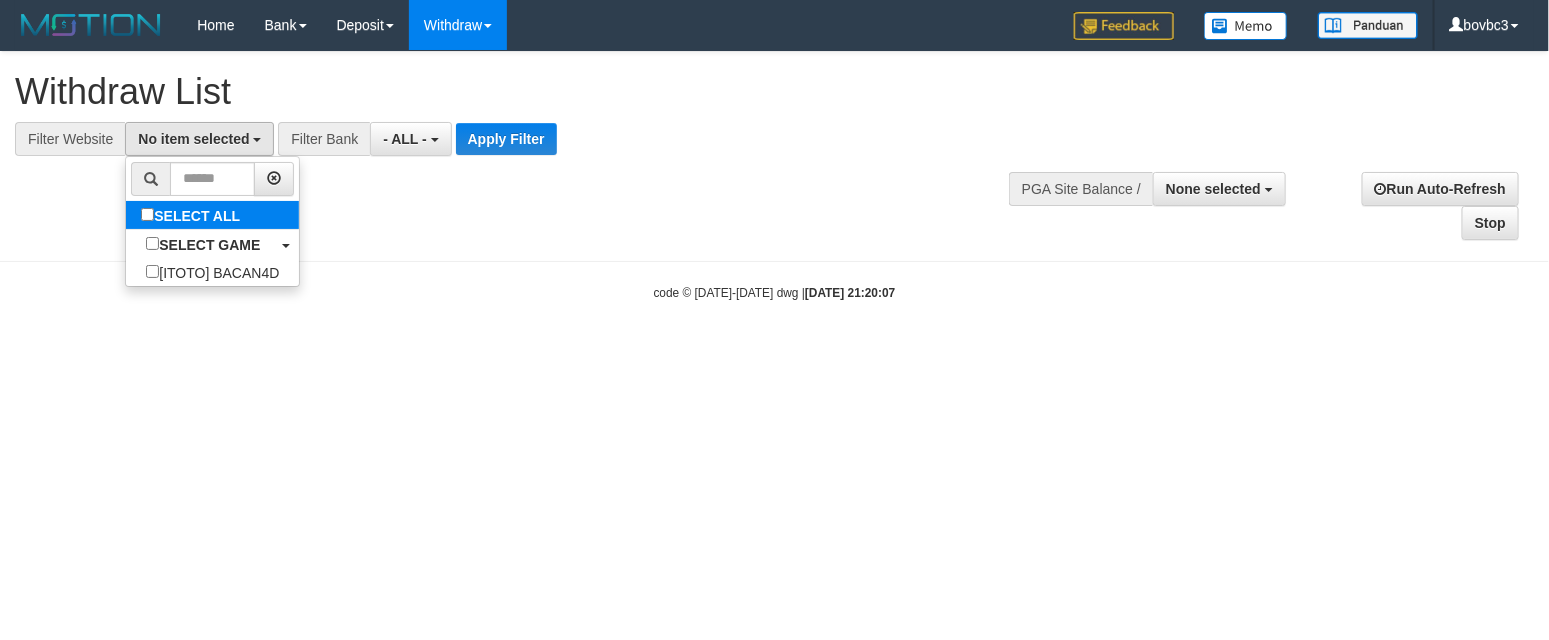 select on "****" 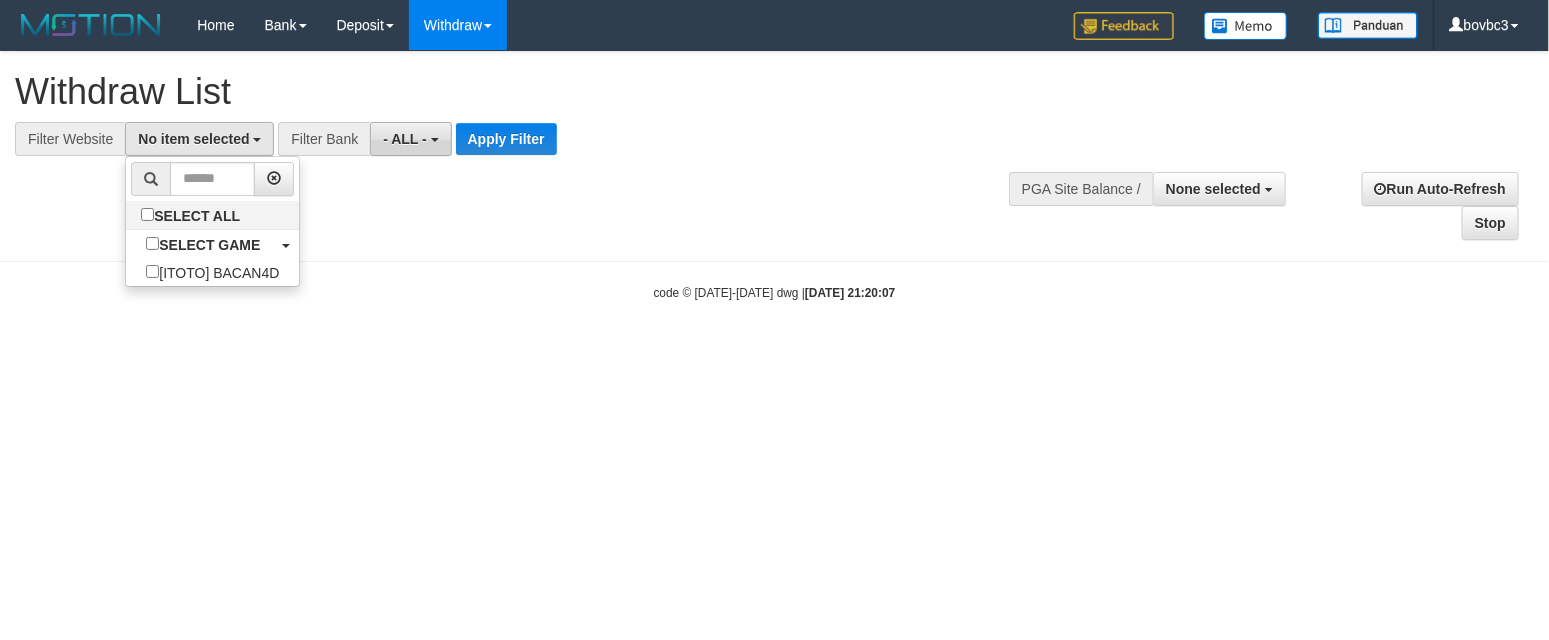 scroll, scrollTop: 18, scrollLeft: 0, axis: vertical 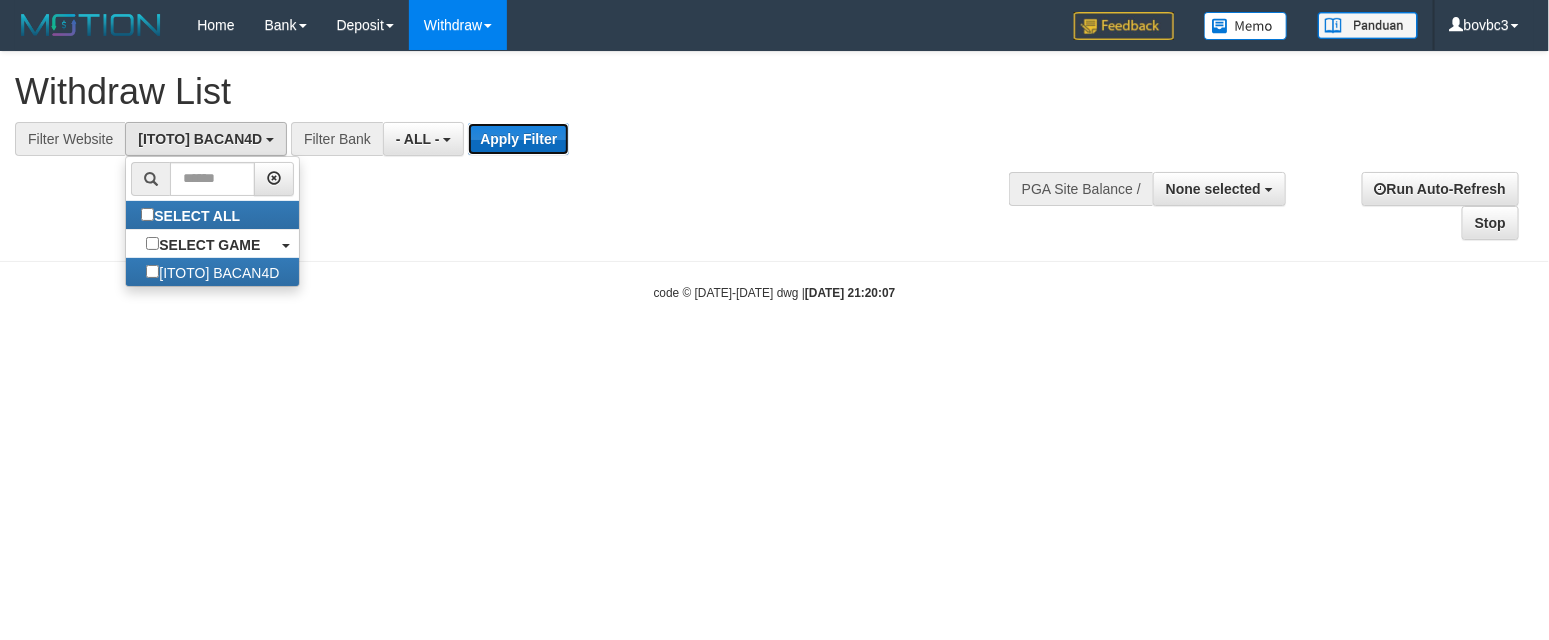 click on "Apply Filter" at bounding box center [518, 139] 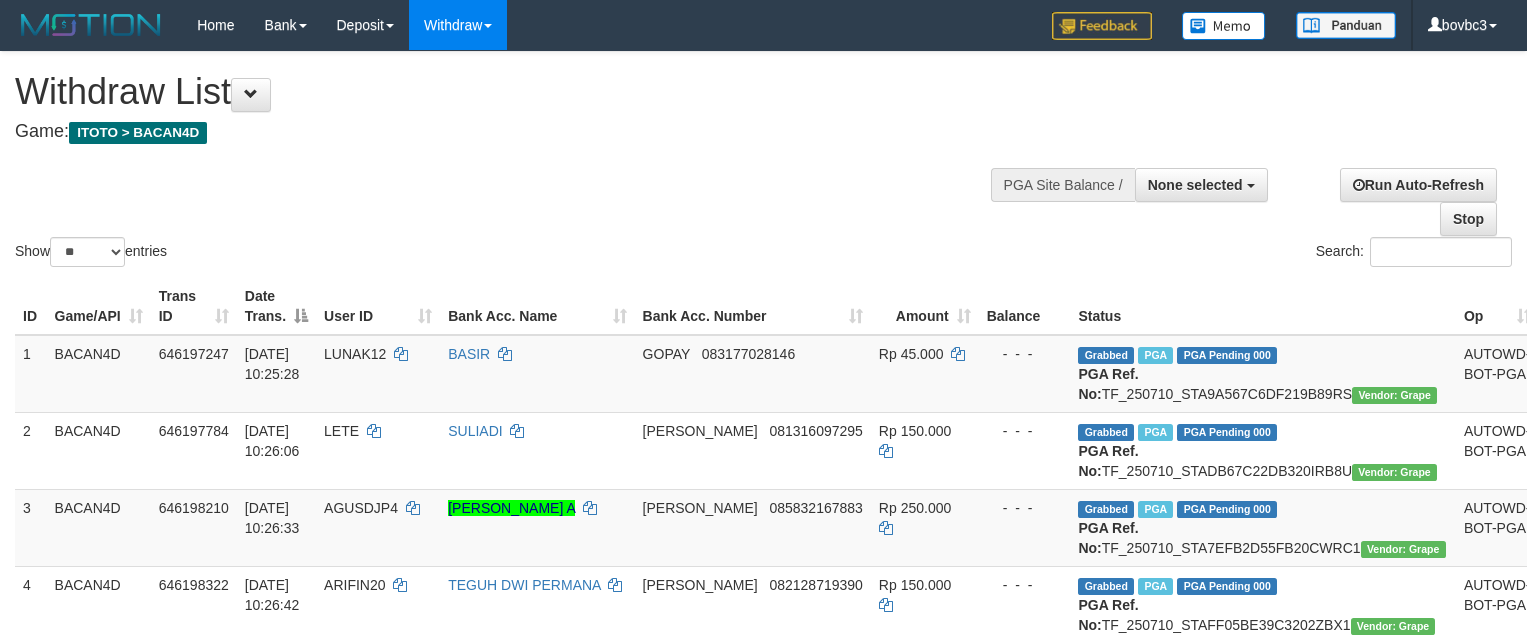select 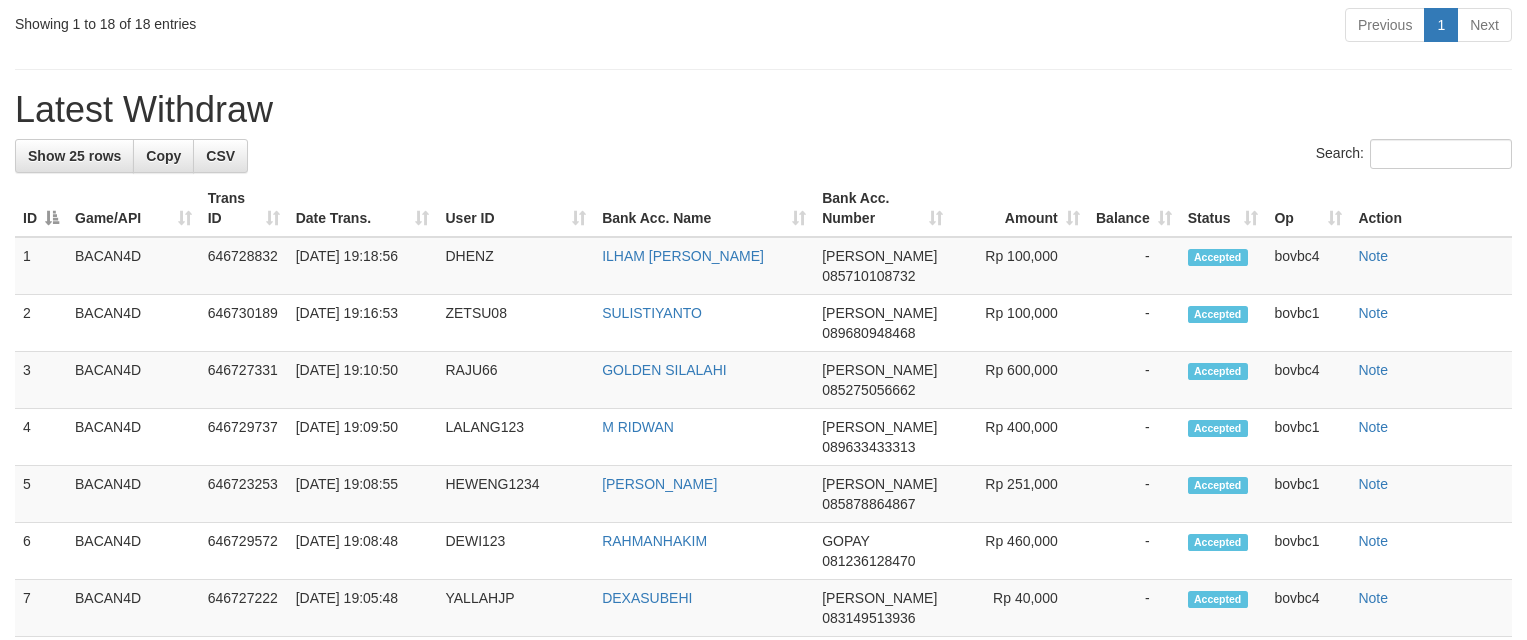 scroll, scrollTop: 1800, scrollLeft: 0, axis: vertical 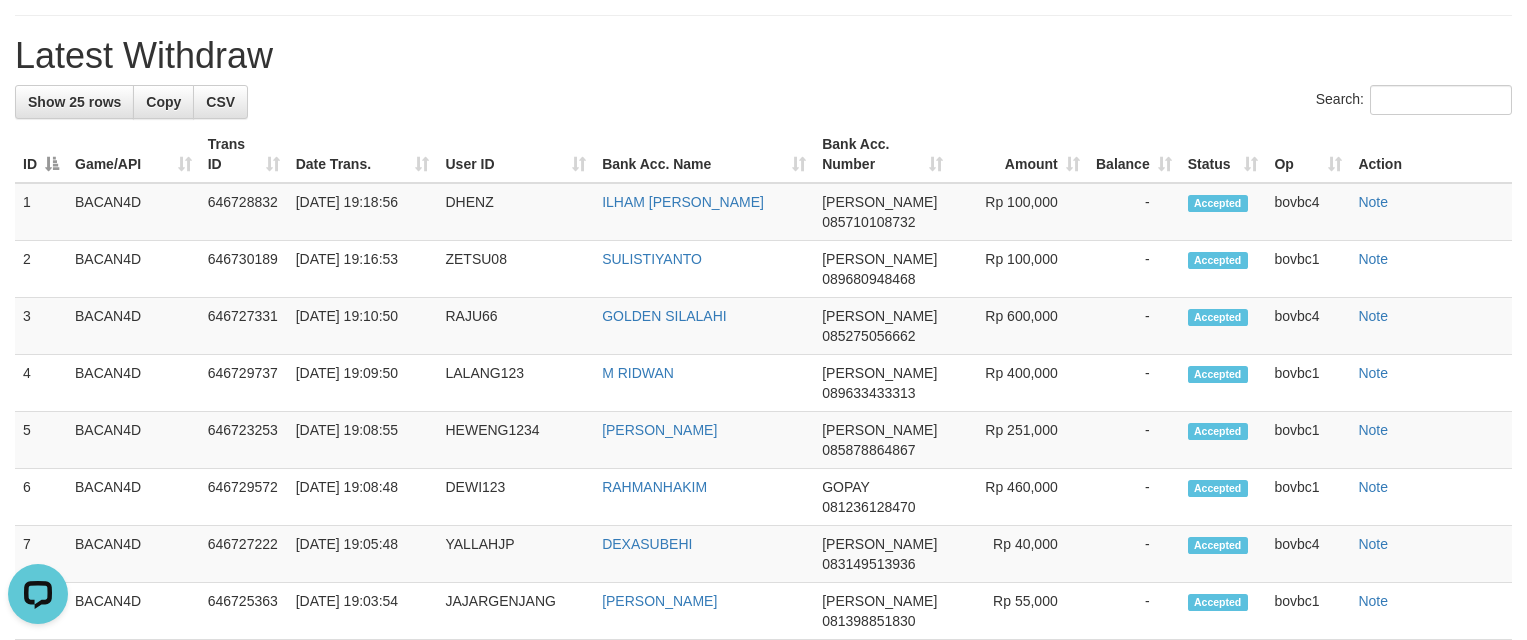 click on "Send PGA" at bounding box center [1563, -82] 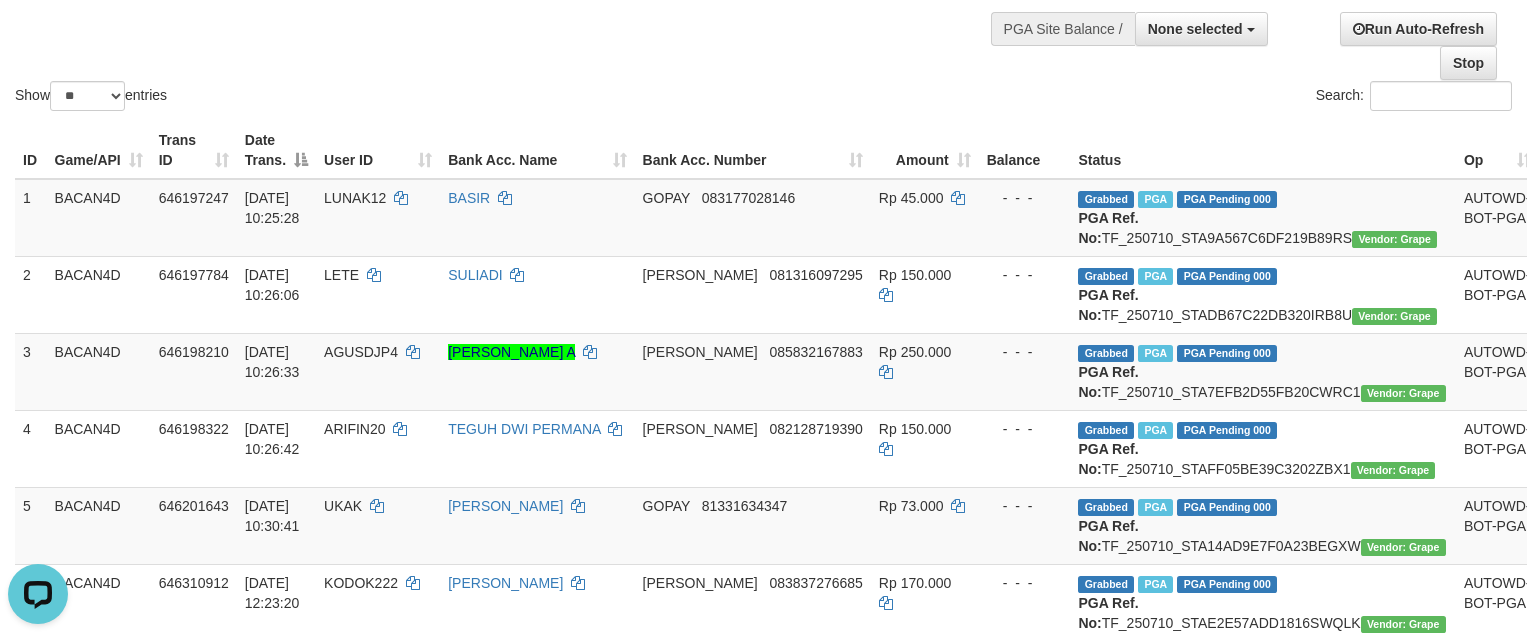 scroll, scrollTop: 150, scrollLeft: 0, axis: vertical 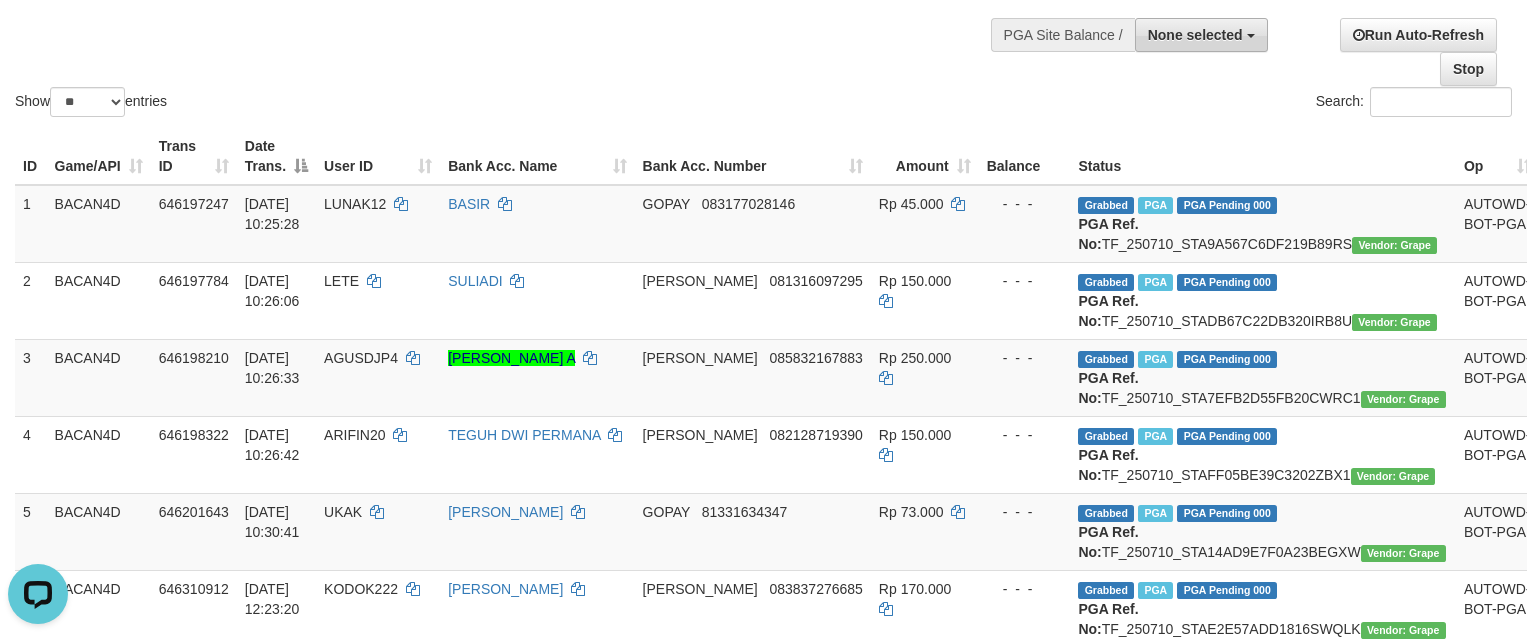 drag, startPoint x: 1216, startPoint y: 39, endPoint x: 1209, endPoint y: 91, distance: 52.46904 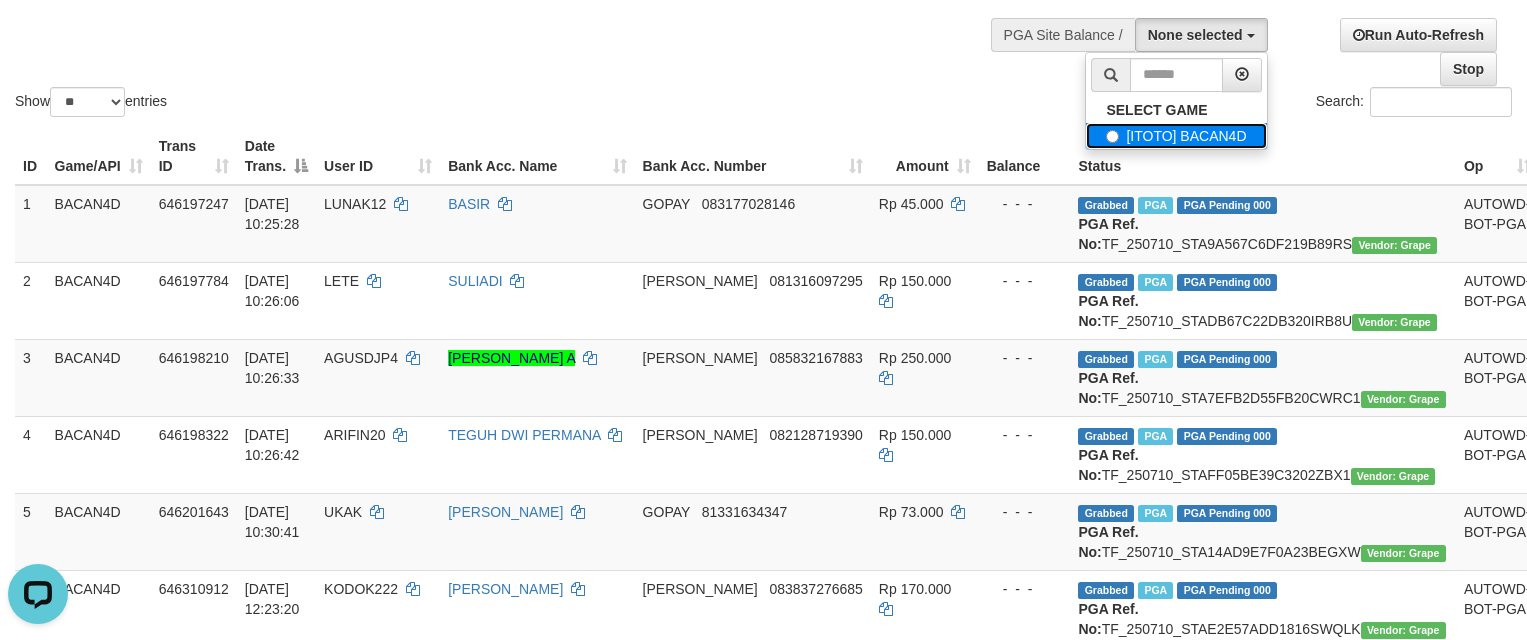 click on "[ITOTO] BACAN4D" at bounding box center [1176, 136] 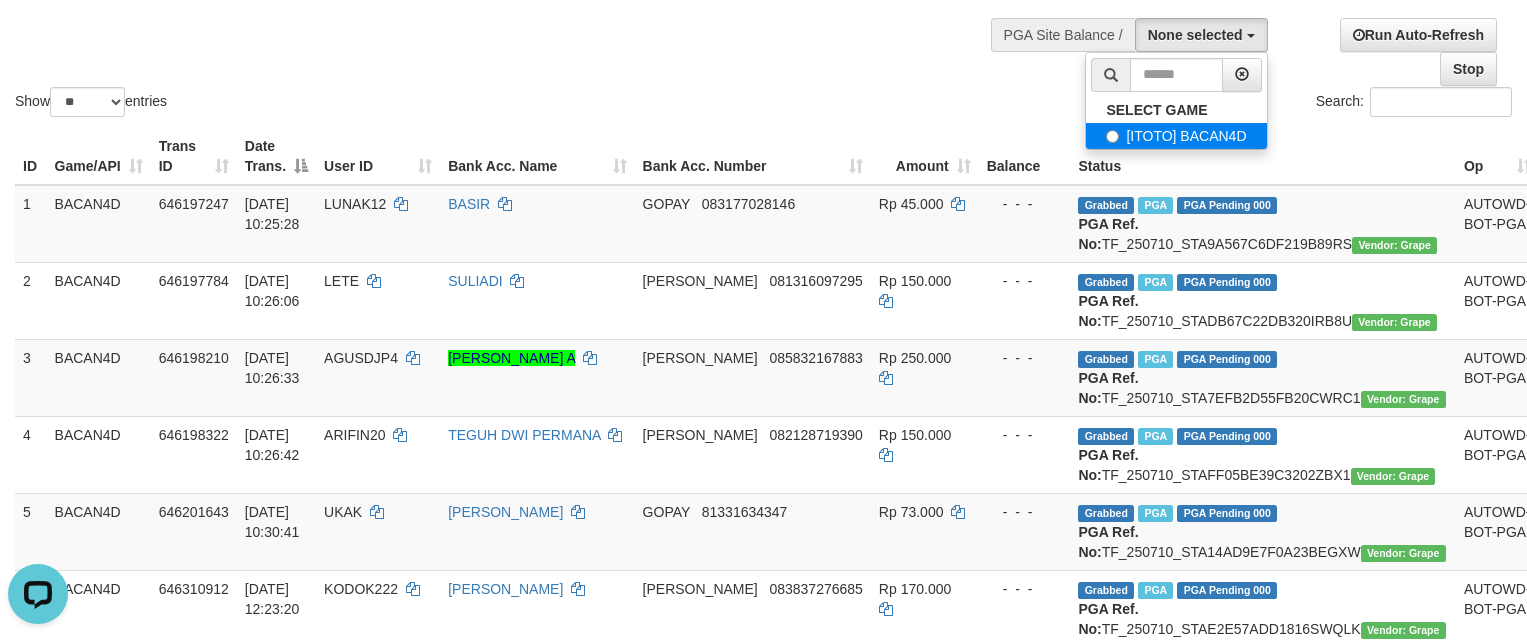 select on "****" 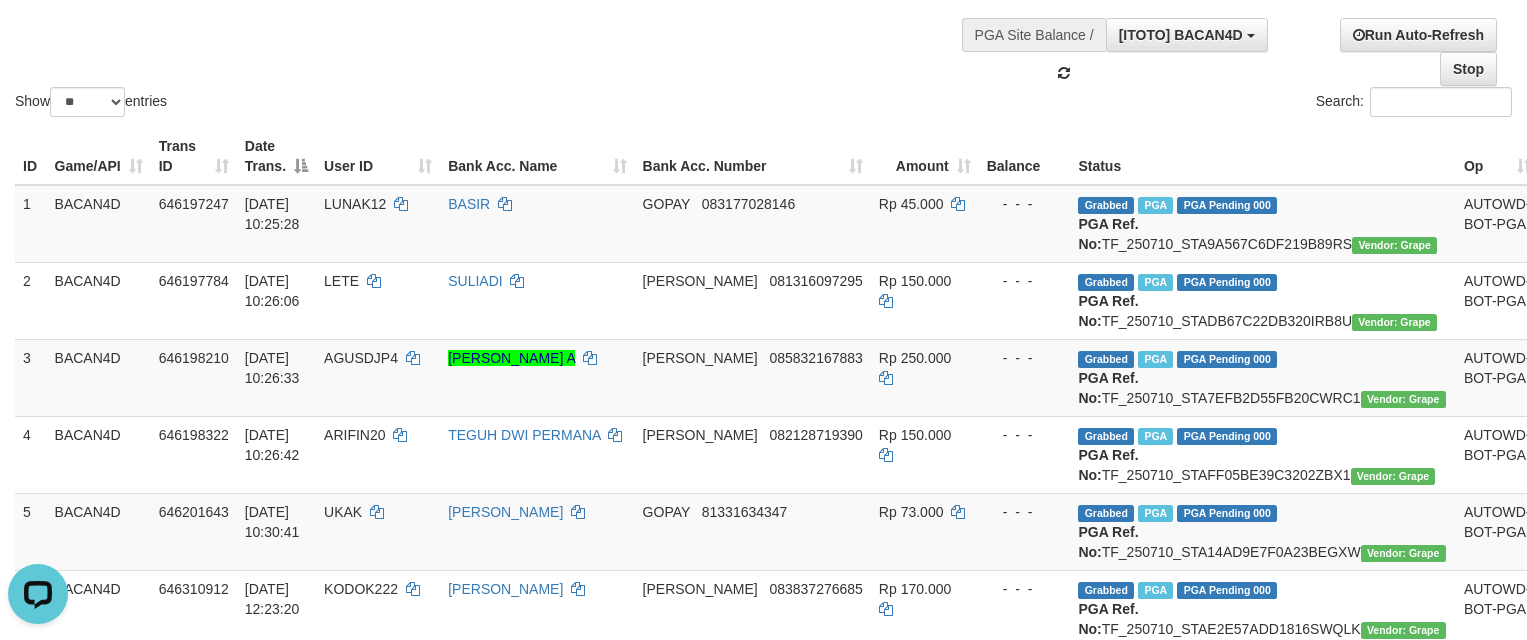 scroll, scrollTop: 18, scrollLeft: 0, axis: vertical 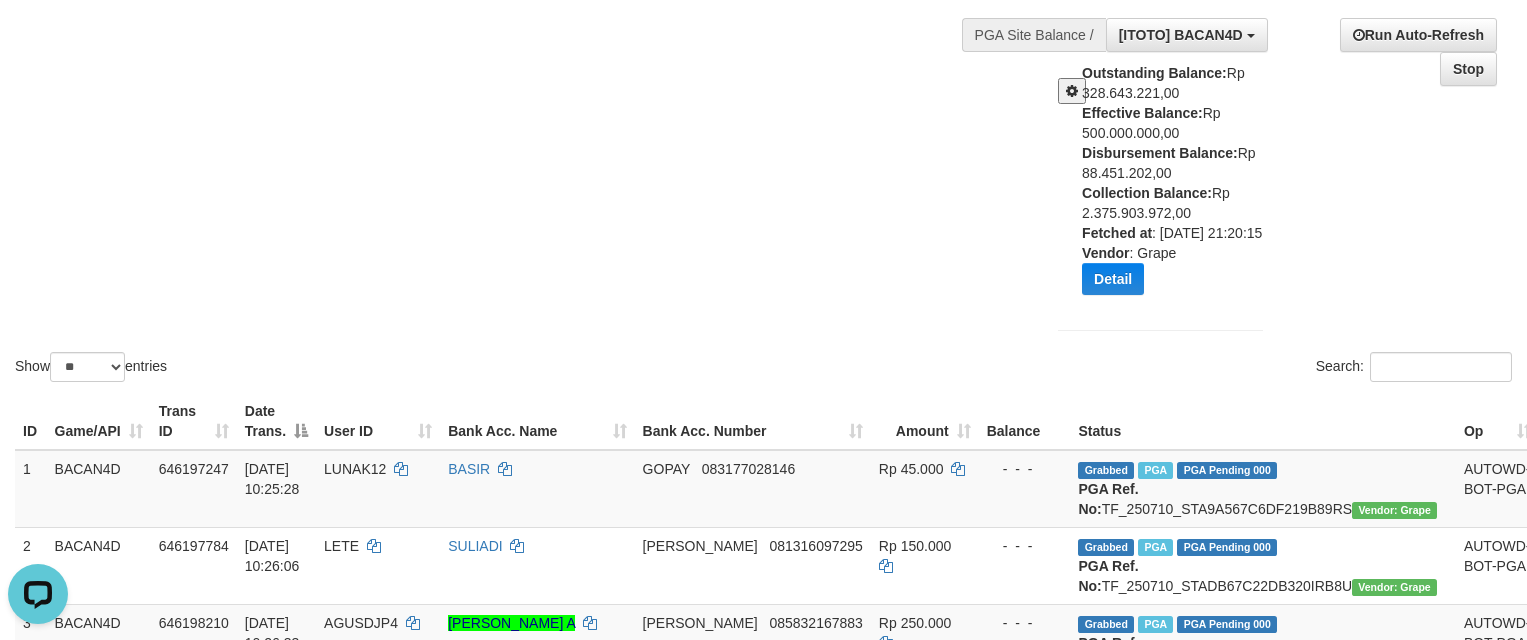 click on "Show  ** ** ** ***  entries Search:" at bounding box center (763, 144) 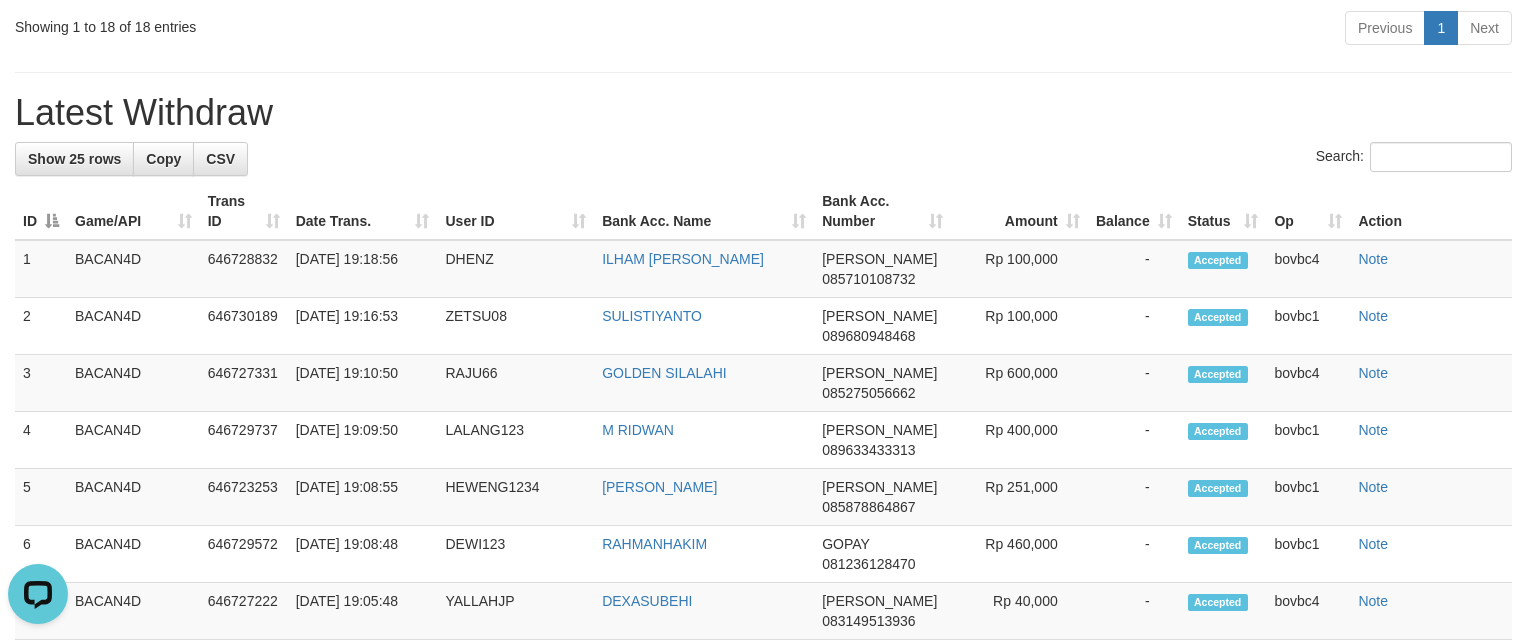 scroll, scrollTop: 1950, scrollLeft: 0, axis: vertical 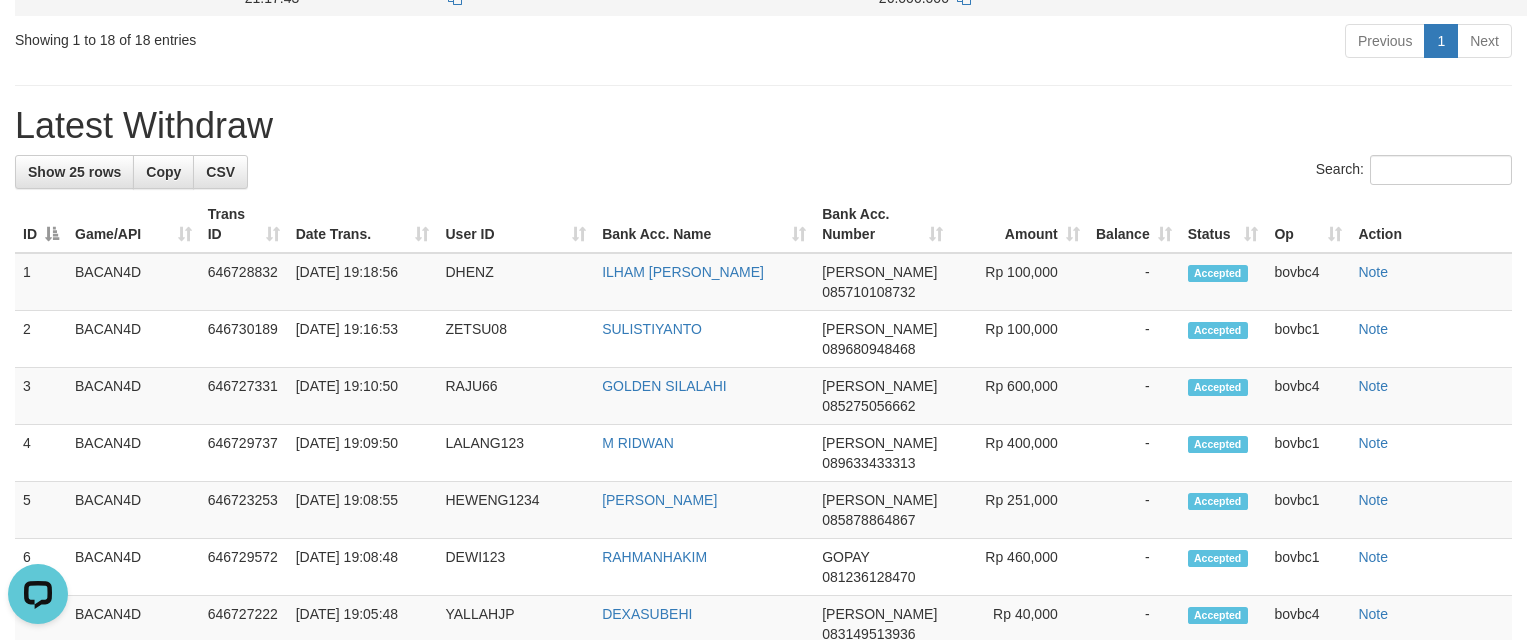 drag, startPoint x: 888, startPoint y: 313, endPoint x: 910, endPoint y: 325, distance: 25.059929 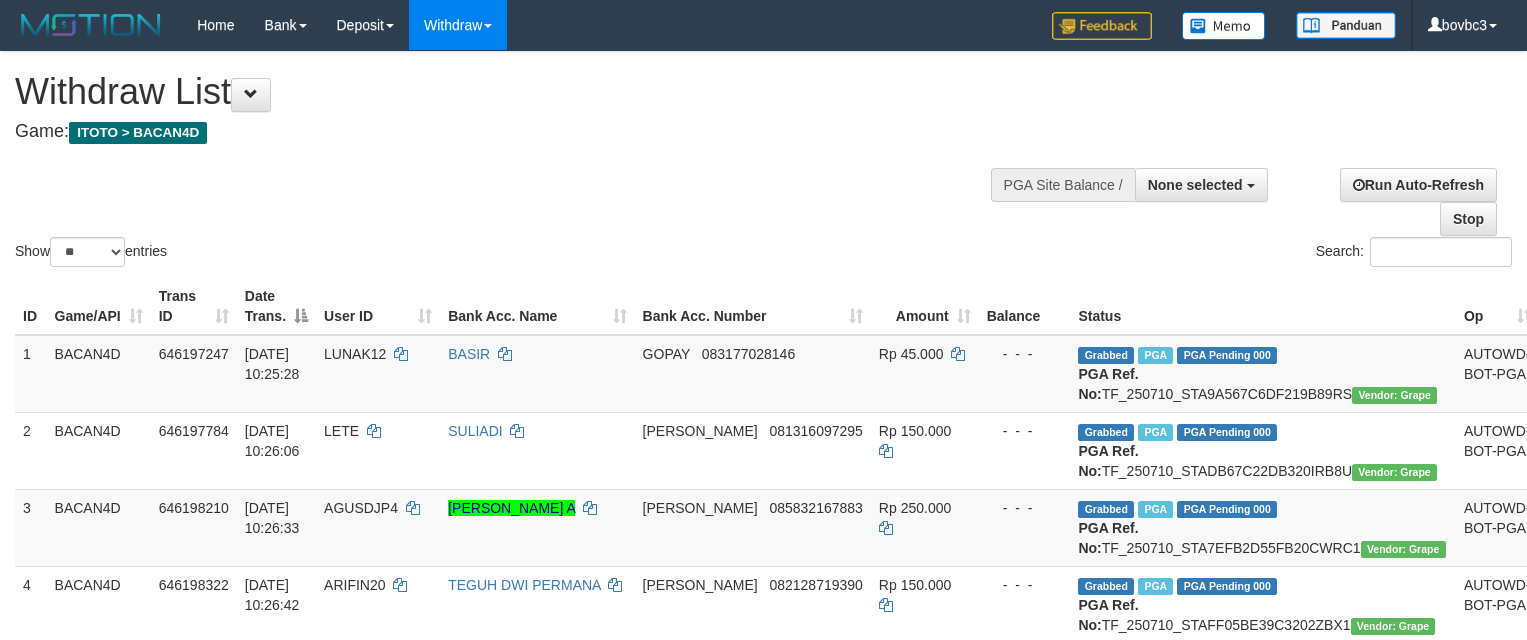 select 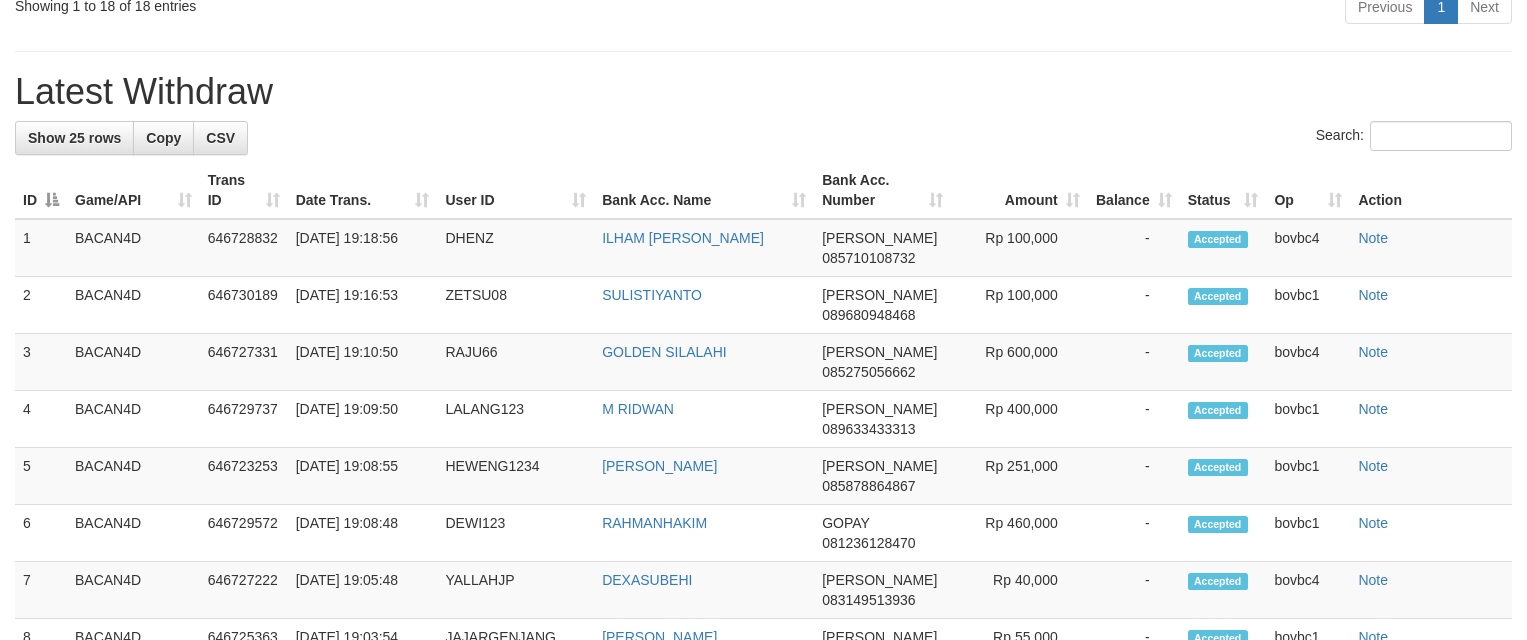 scroll, scrollTop: 1705, scrollLeft: 0, axis: vertical 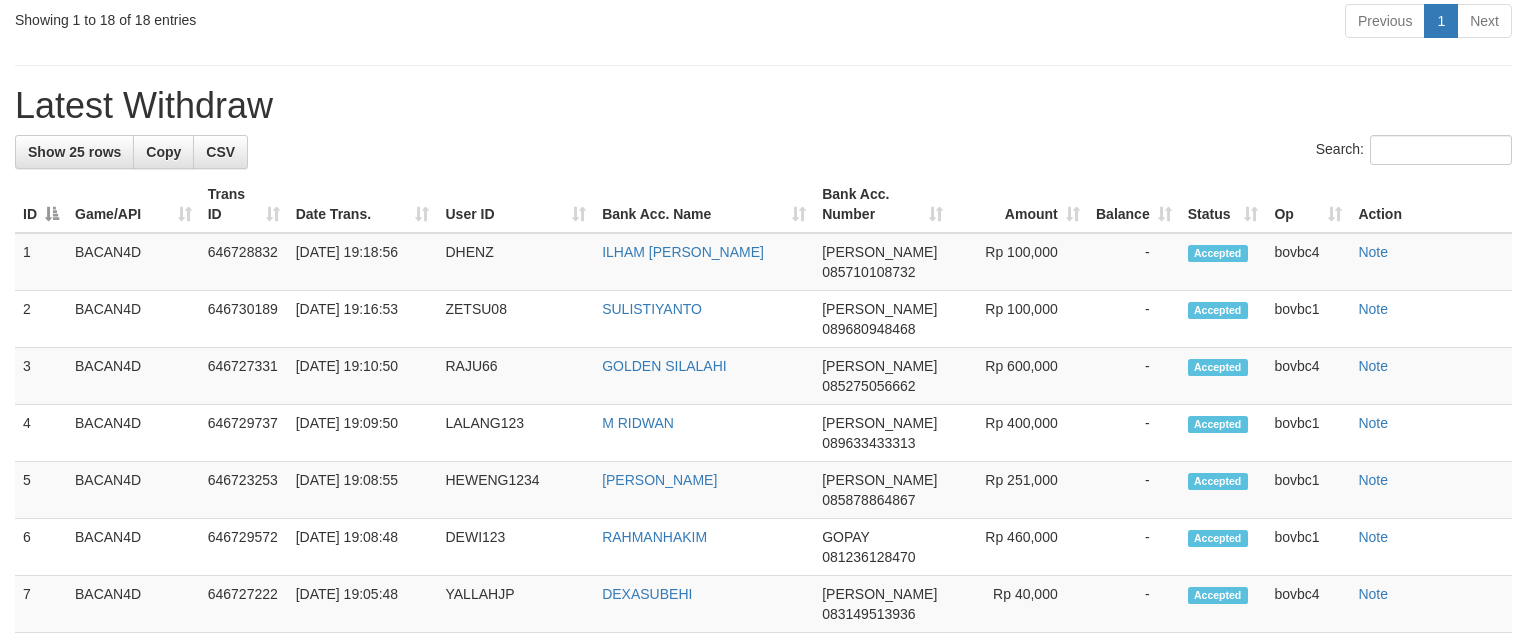 click on "KURNIASARI" at bounding box center (367, -42) 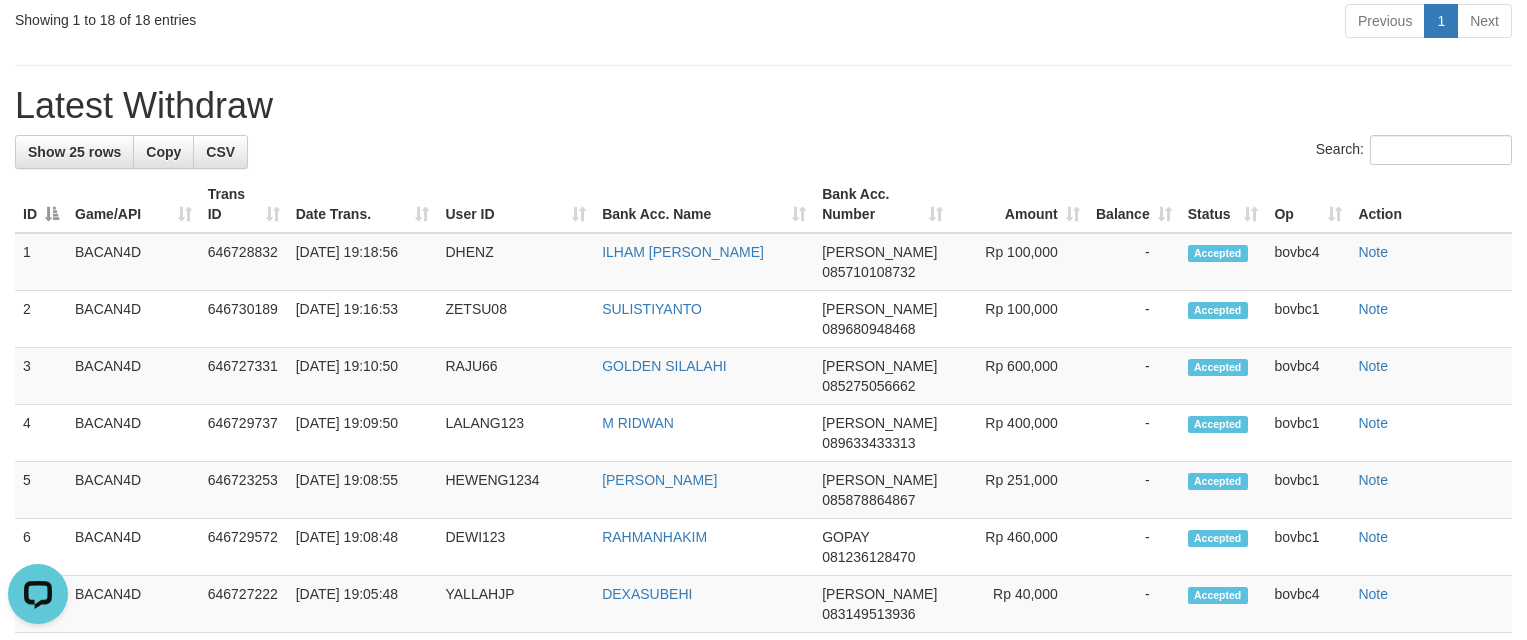 copy on "KURNIASARI" 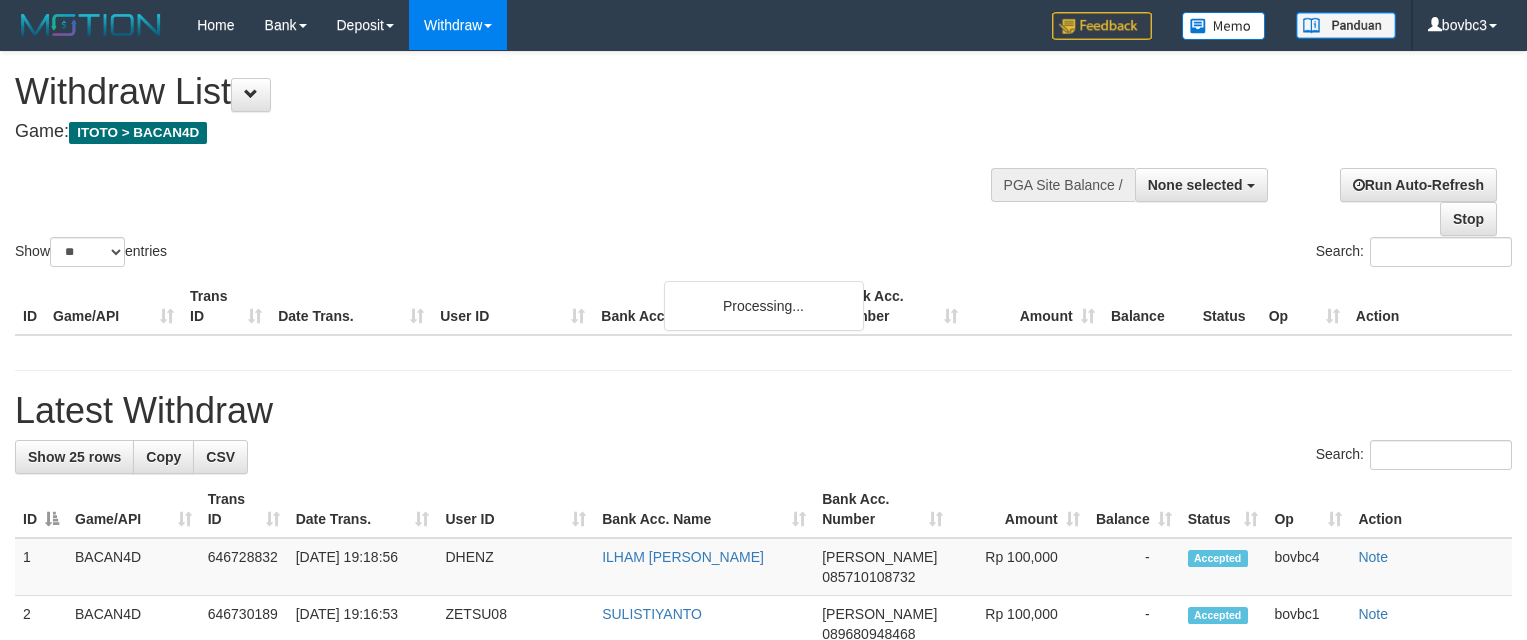 select 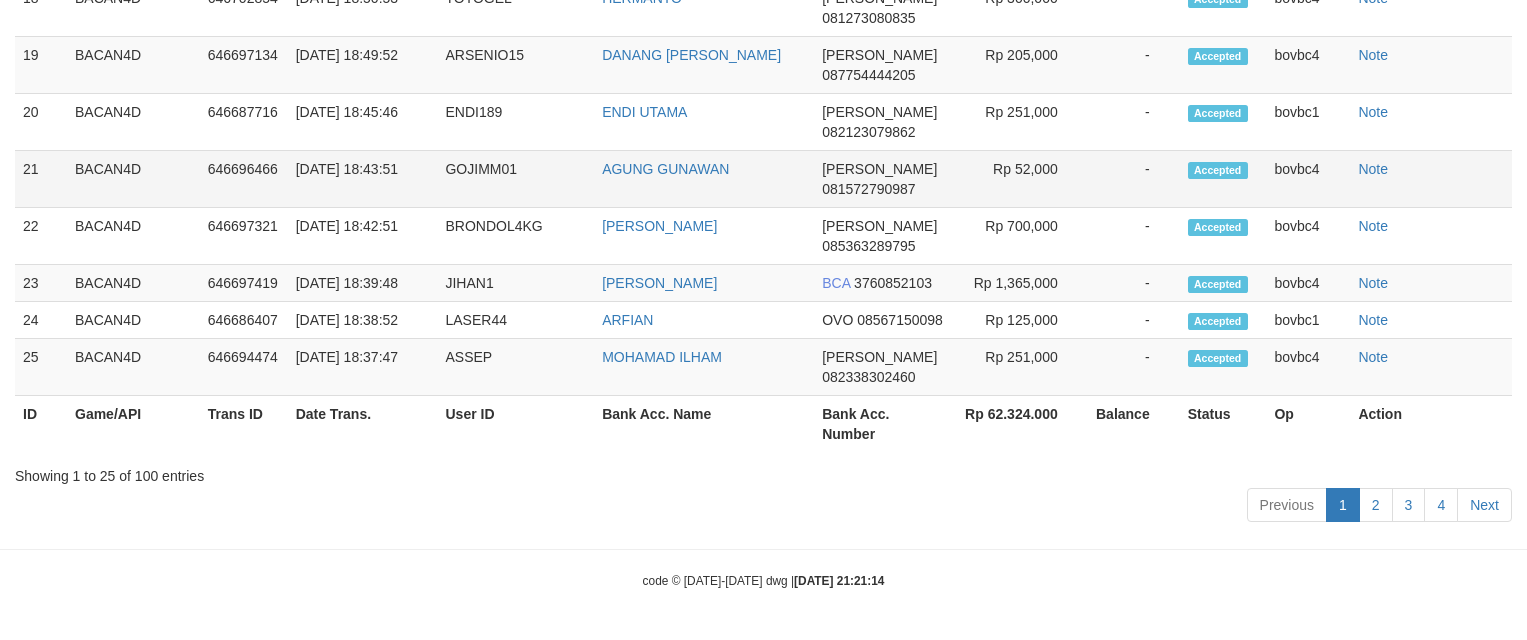 scroll, scrollTop: 1761, scrollLeft: 0, axis: vertical 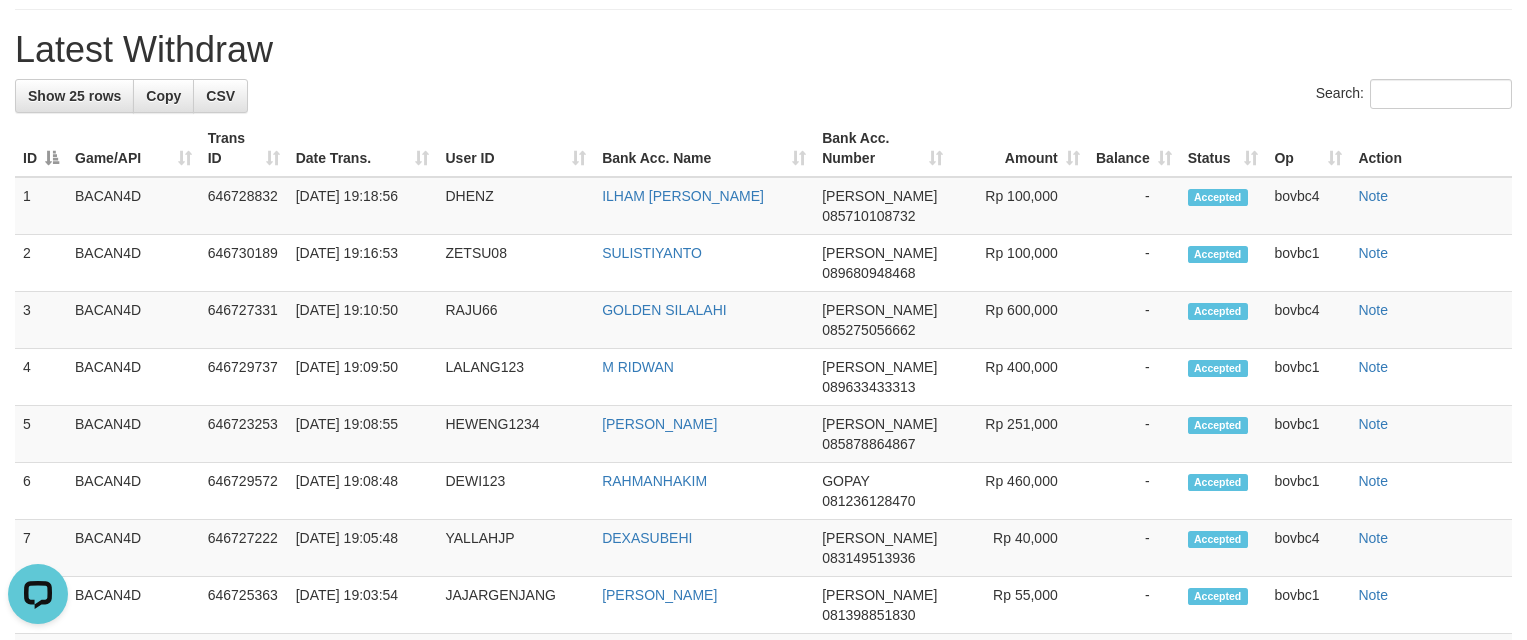 click on "Pending   PGA" at bounding box center [1262, -89] 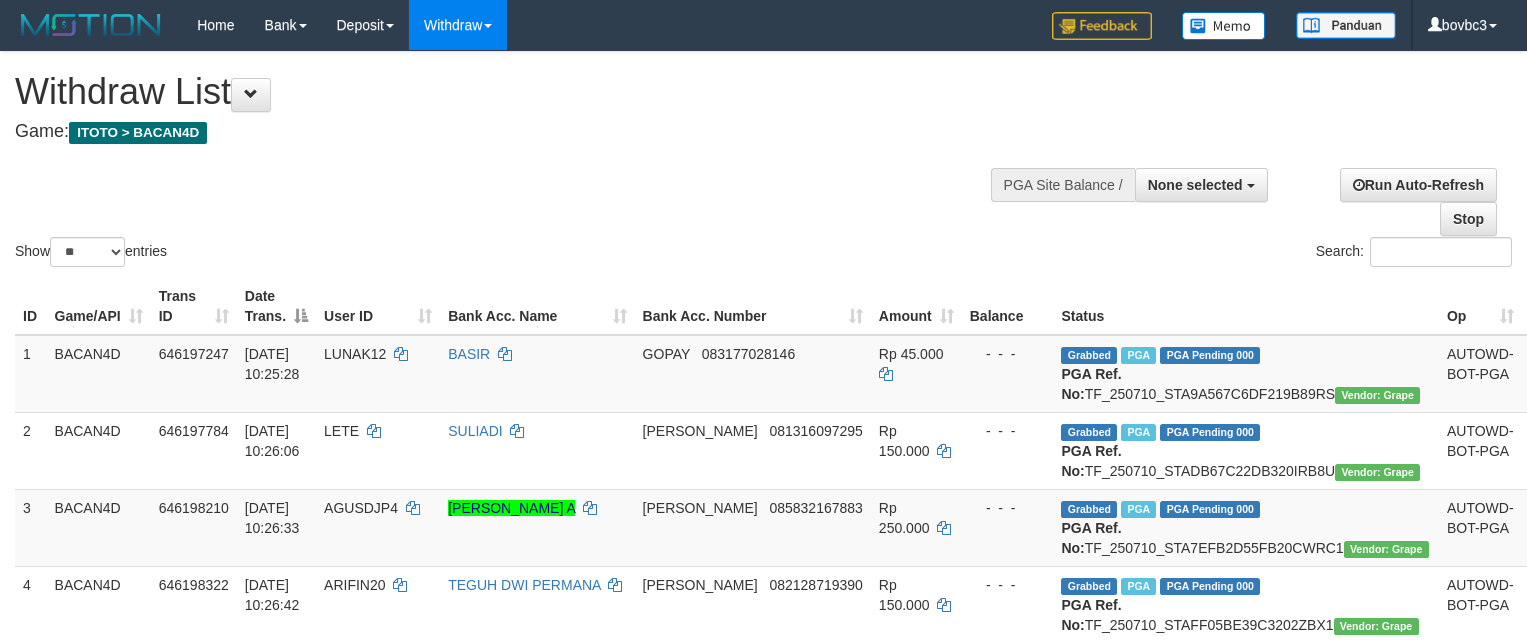 select 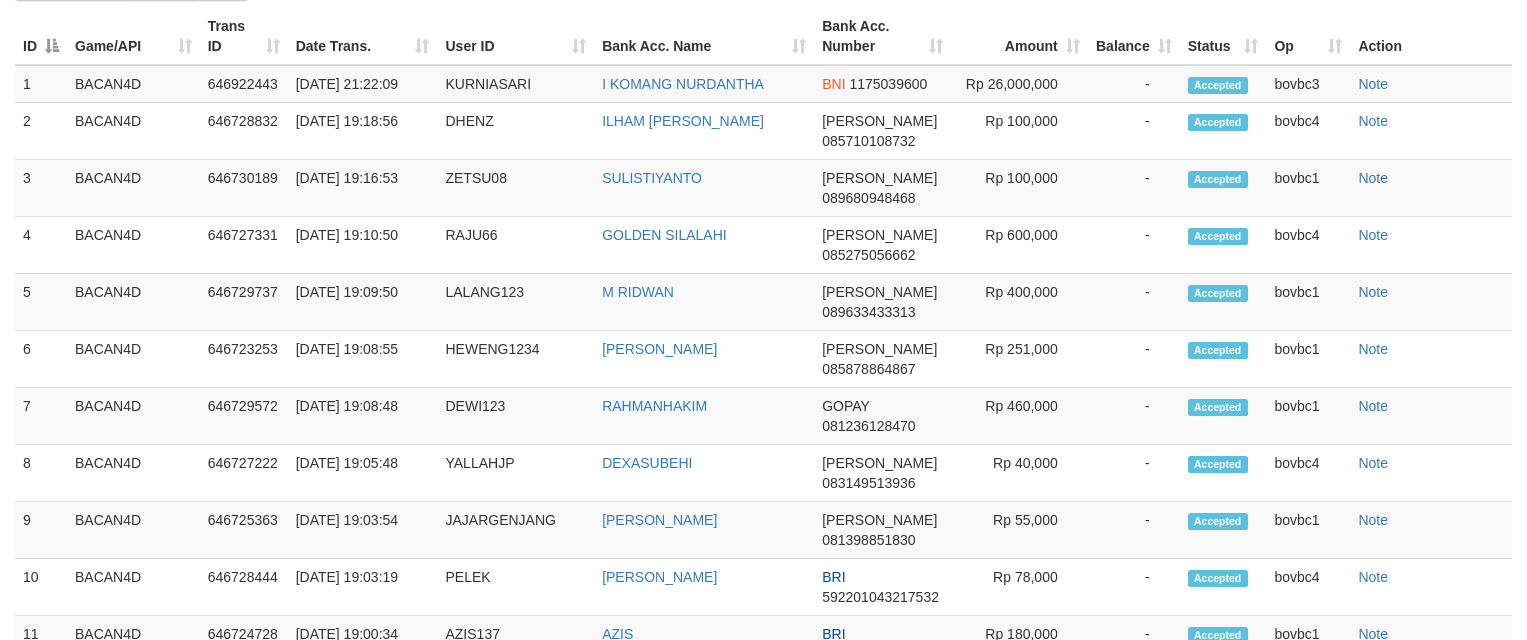 scroll, scrollTop: 1761, scrollLeft: 0, axis: vertical 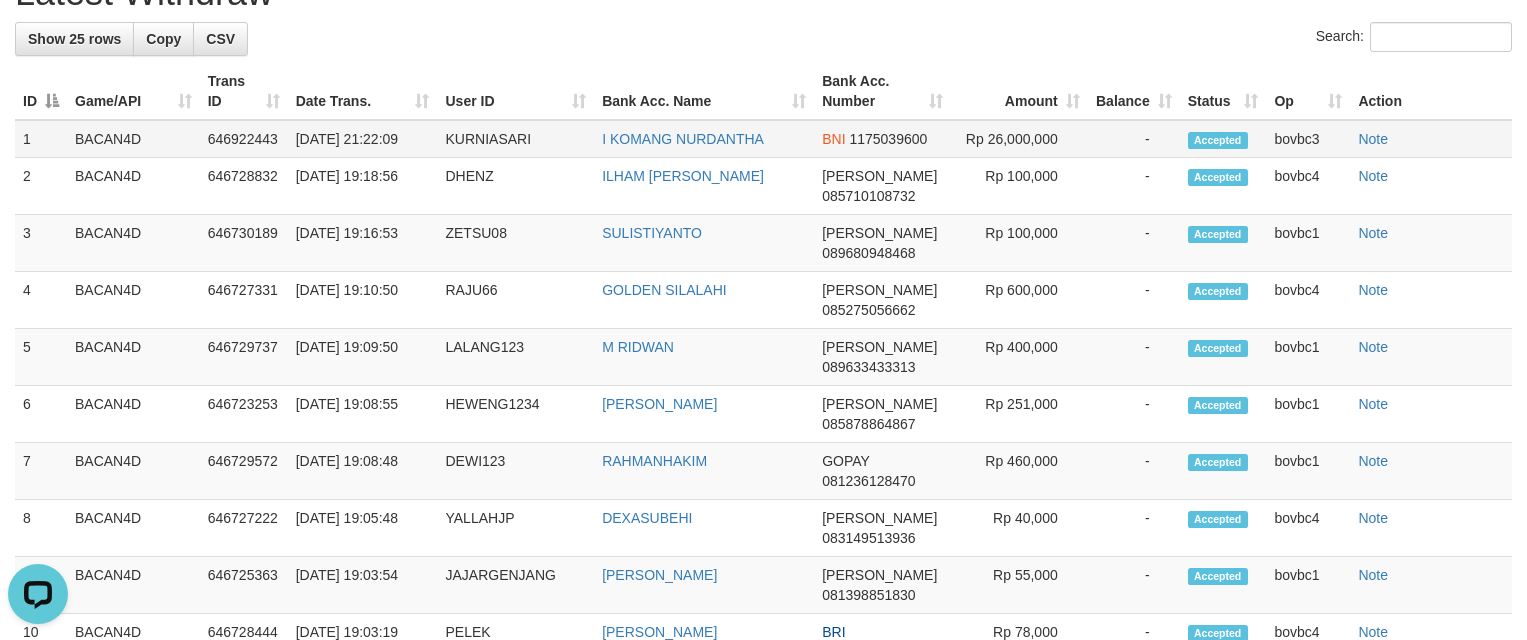 click on "KURNIASARI" at bounding box center (515, 139) 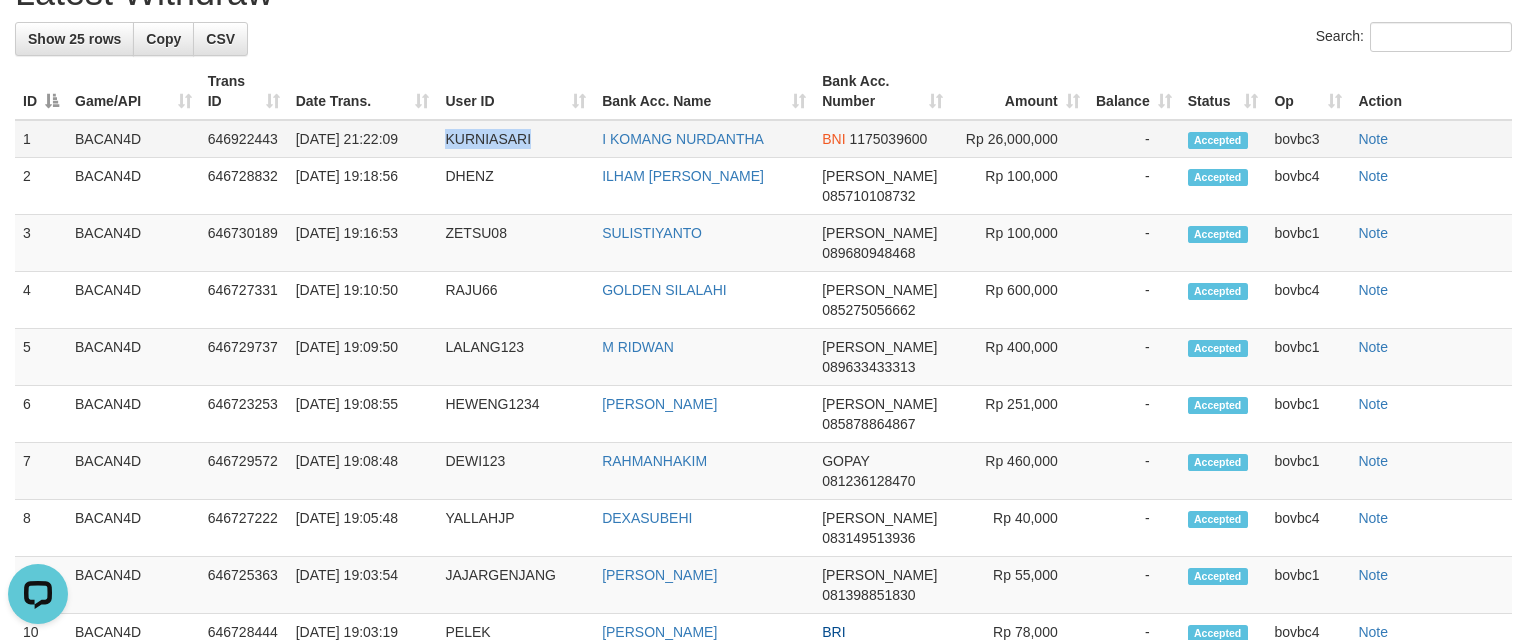 copy on "KURNIASARI" 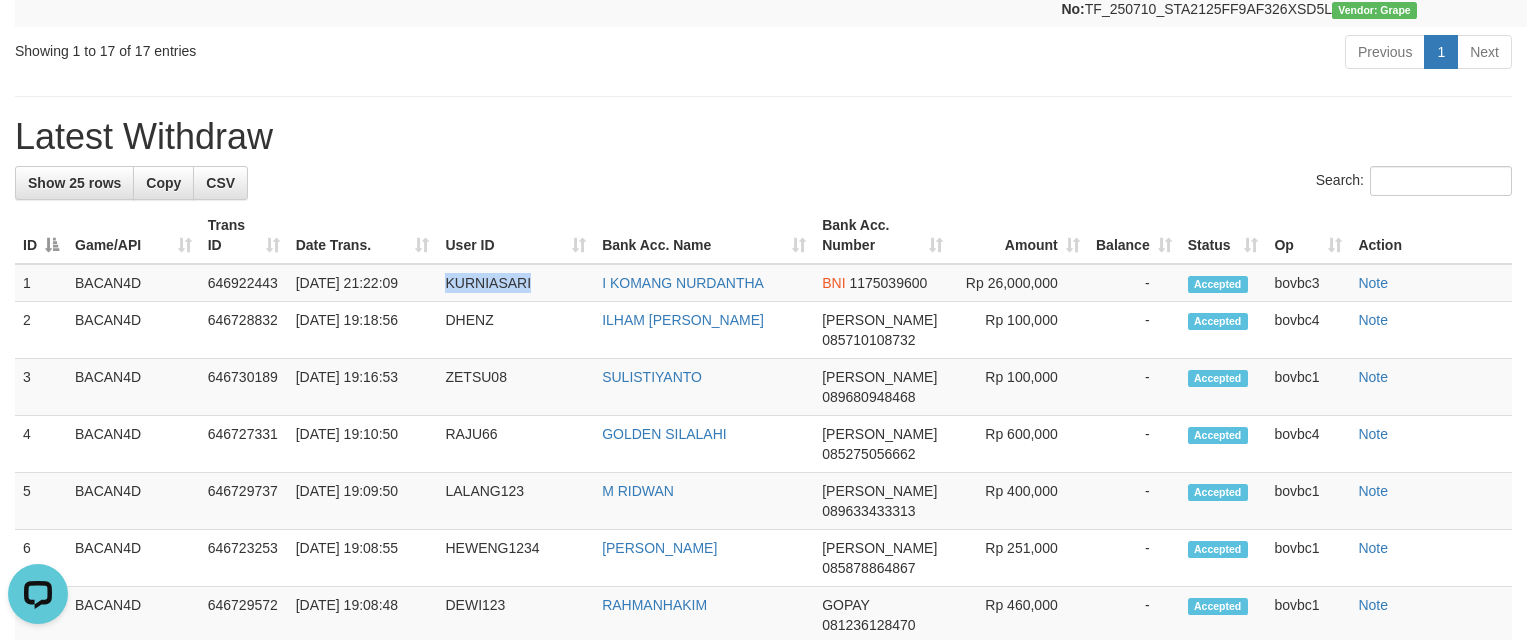 scroll, scrollTop: 1461, scrollLeft: 0, axis: vertical 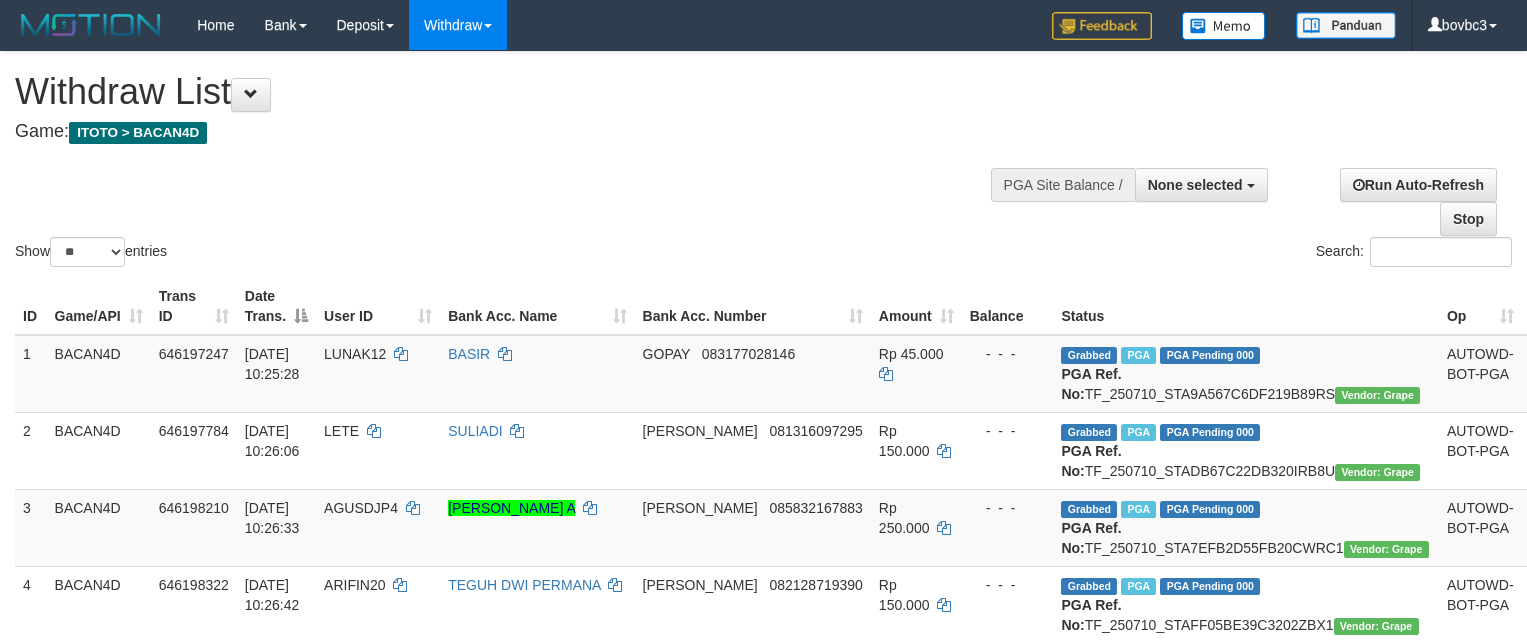 select 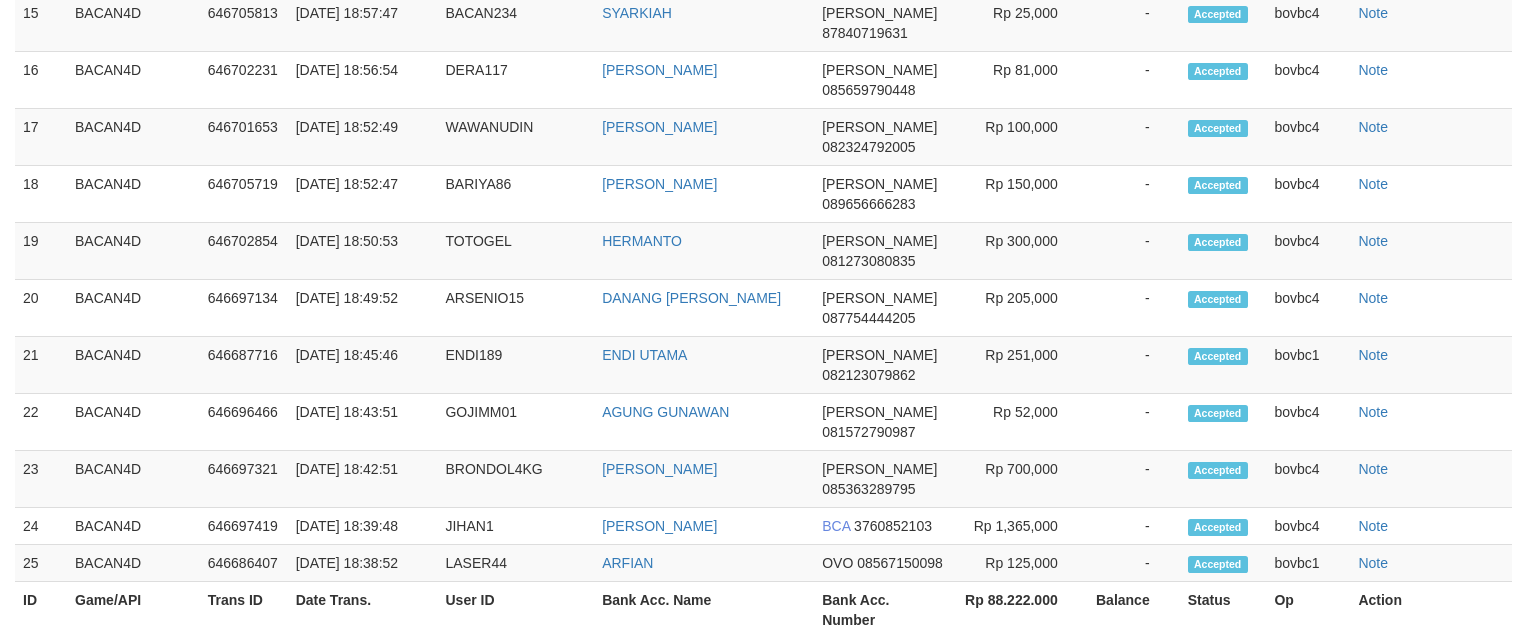 scroll, scrollTop: 2665, scrollLeft: 0, axis: vertical 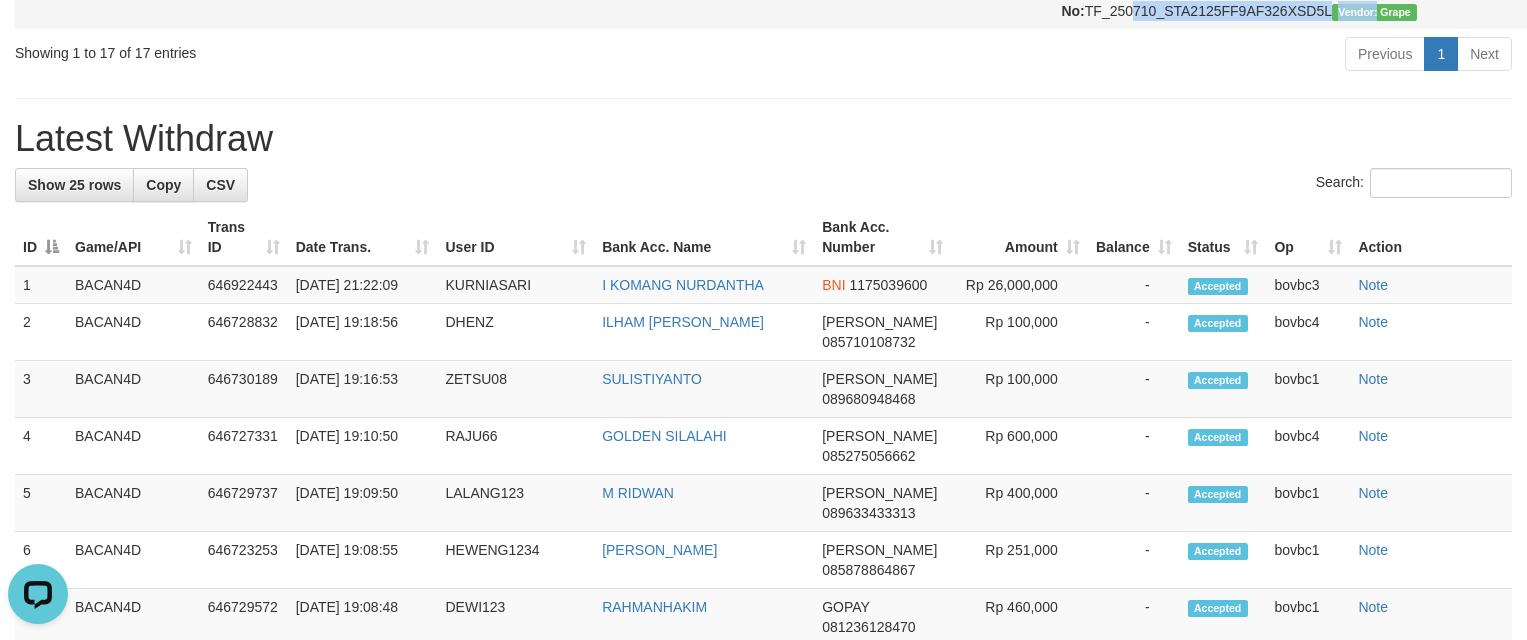 click on "Grabbed   PGA   PGA Pending 000 {"status":"000","data":{"unique_id":"1322-646721303-20250710","reference_no":"TF_250710_STA2125FF9AF326XSD5L","amount":"60000.00","fee":"0.00","merchant_surcharge_rate":"0.00","charge_to":"MERC","payout_amount":"60000.00","disbursement_status":0,"disbursement_description":"ON PROCESS","created_at":"2025-07-10 19:00:26","executed_at":"2025-07-10 19:00:26","bank":{"code":"linkaja","name":"linkaja","account_number":"085848113552","account_name":"JOKOPURNOMO"},"note":"bovbc1","merchant_balance":{"balance_effective":500000000,"balance_pending":300887291,"balance_disbursement":90229202,"balance_collection":2375903972}}} PGA Ref. No:  TF_250710_STA2125FF9AF326XSD5L  Vendor: Grape" at bounding box center (1245, -10) 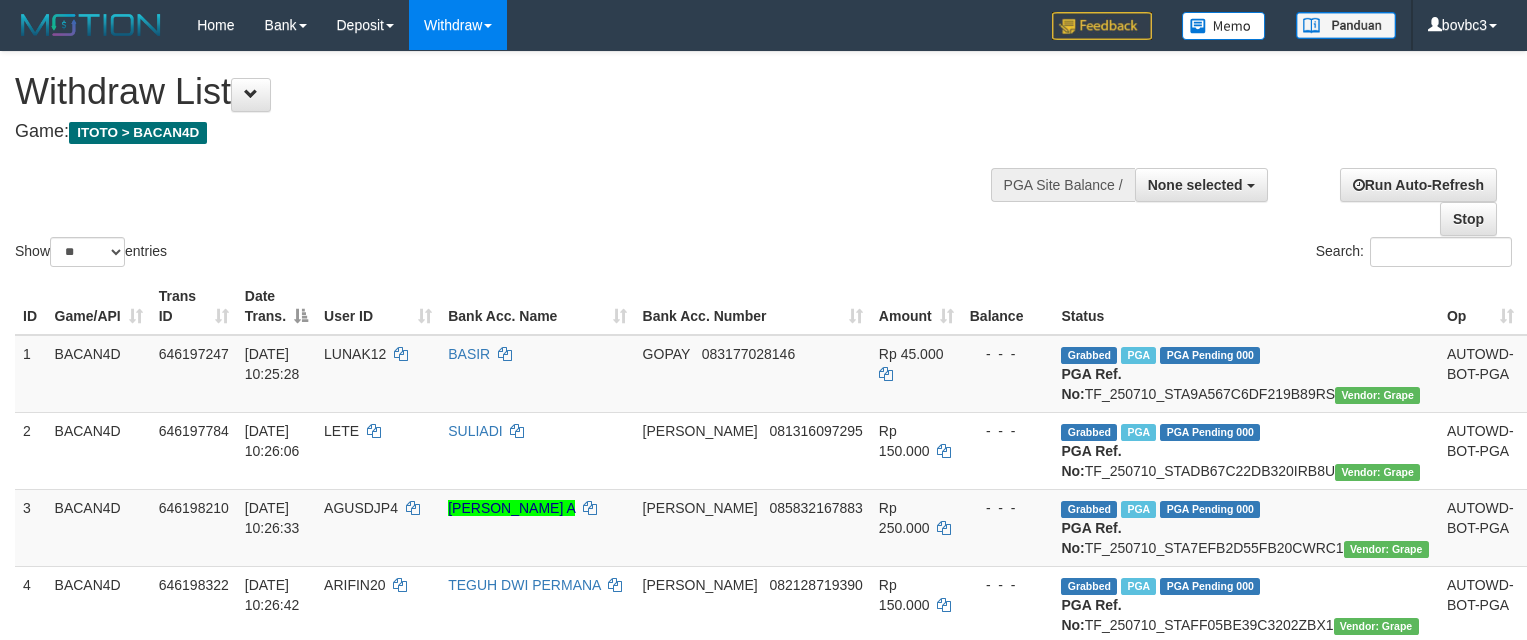 select 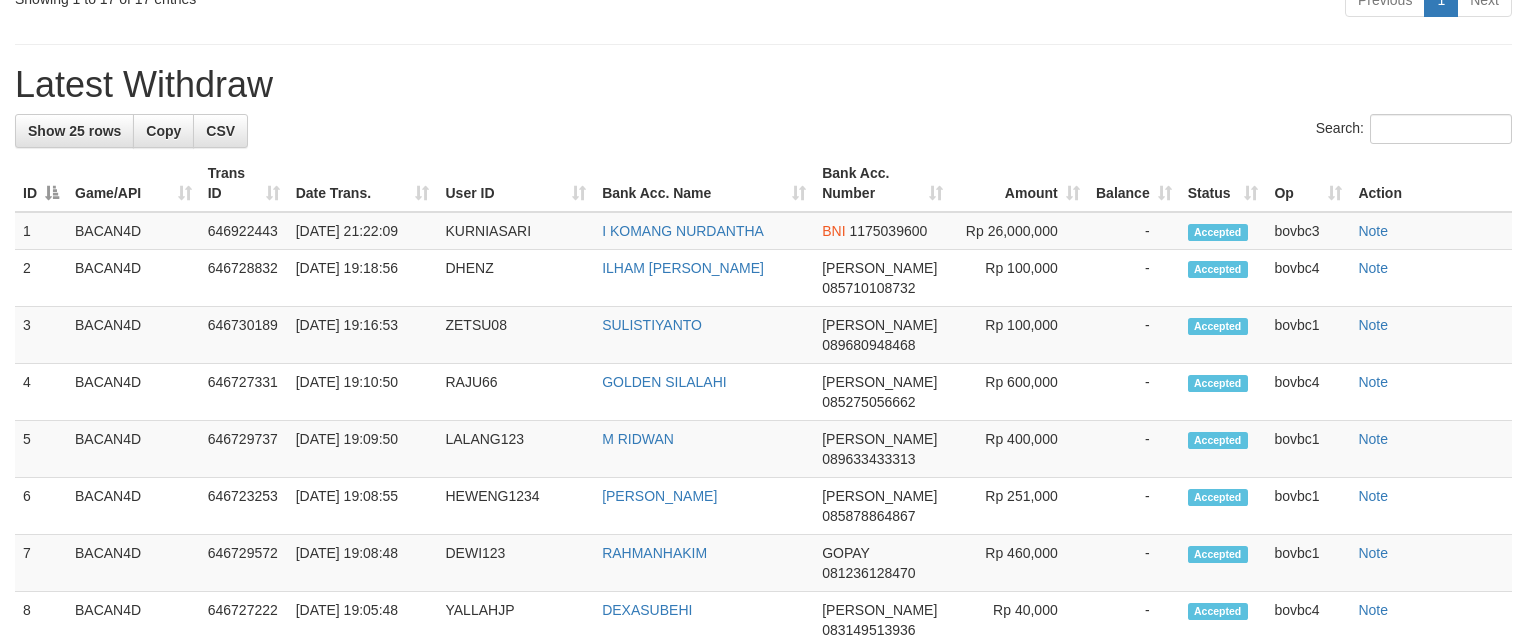 scroll, scrollTop: 1615, scrollLeft: 0, axis: vertical 